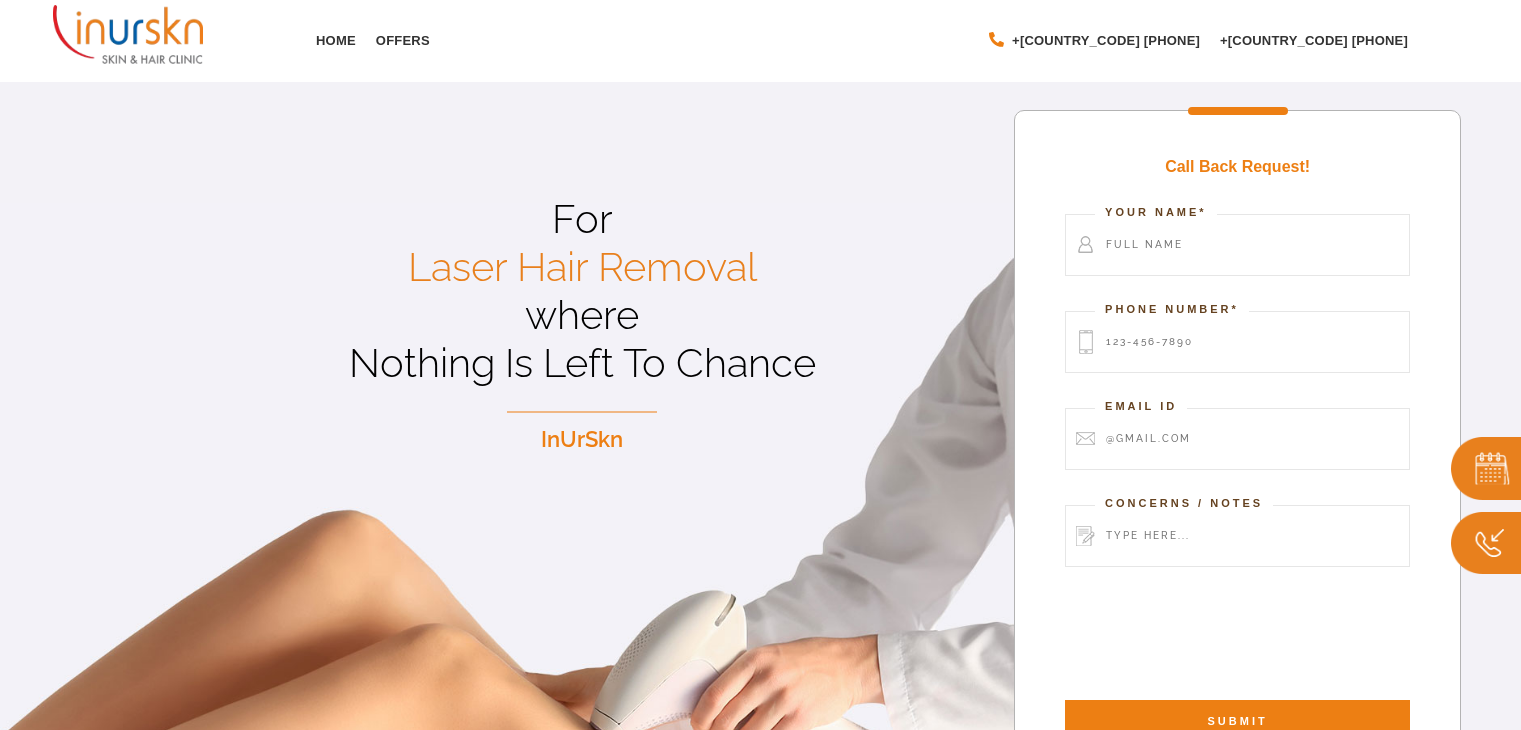 scroll, scrollTop: 0, scrollLeft: 0, axis: both 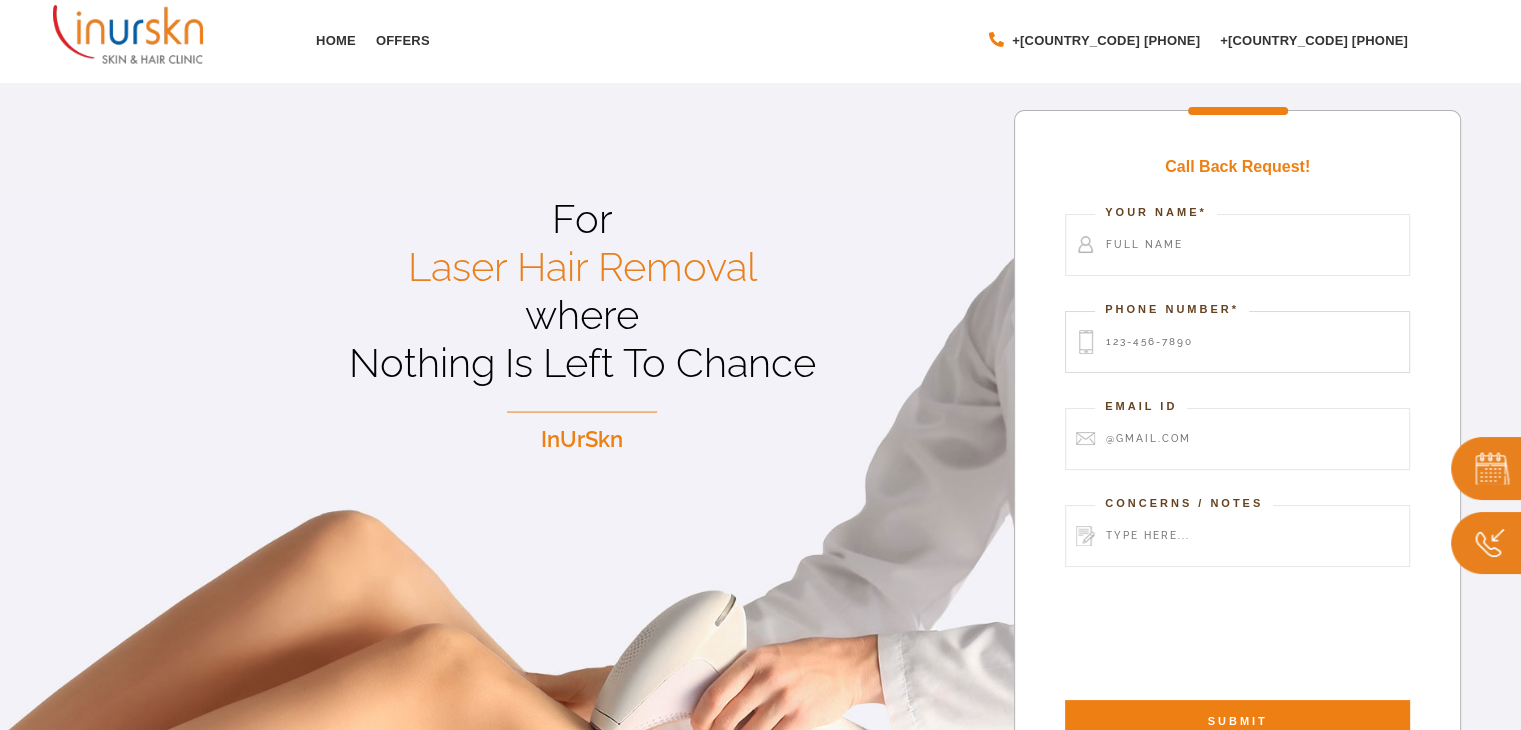 click at bounding box center (1237, 342) 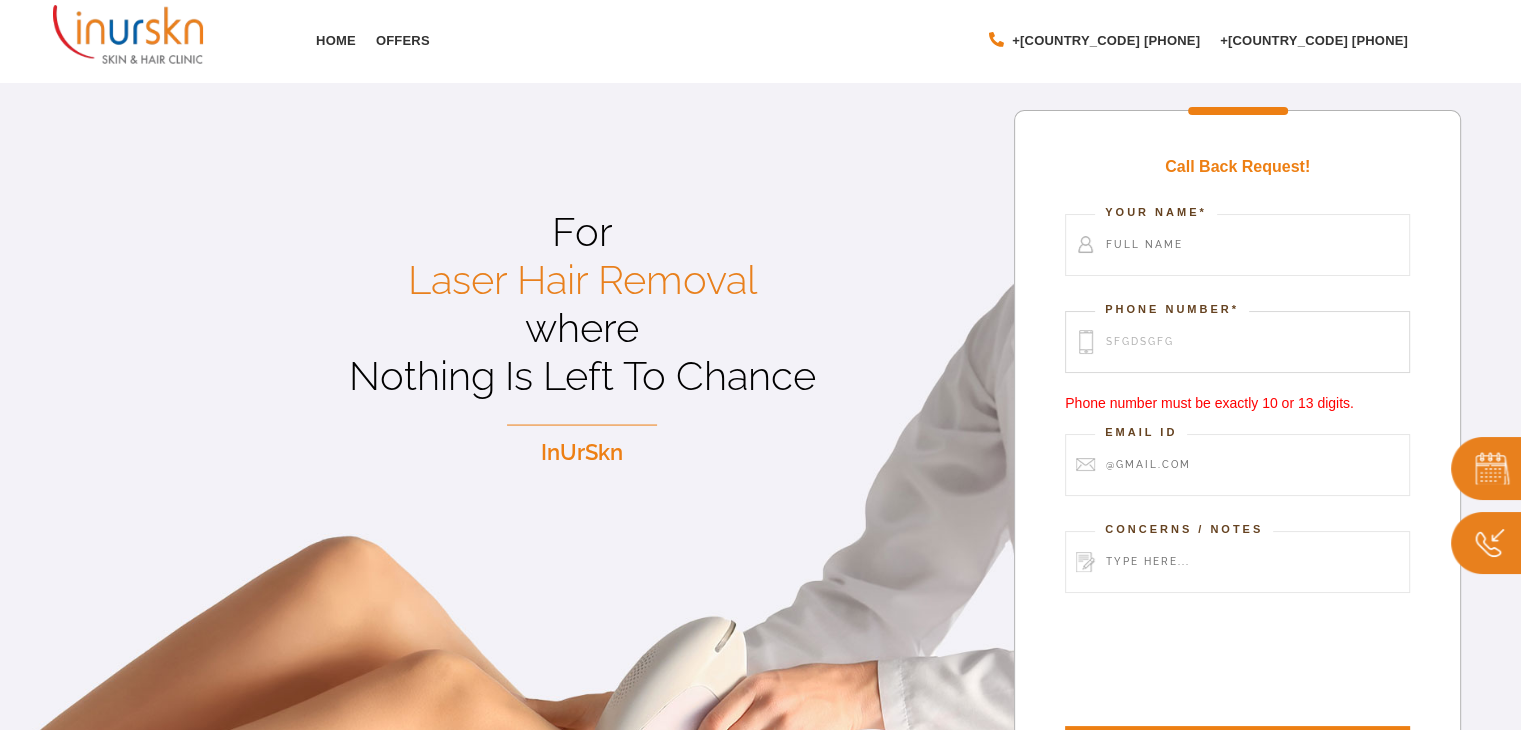 type on "sfgdsgfg" 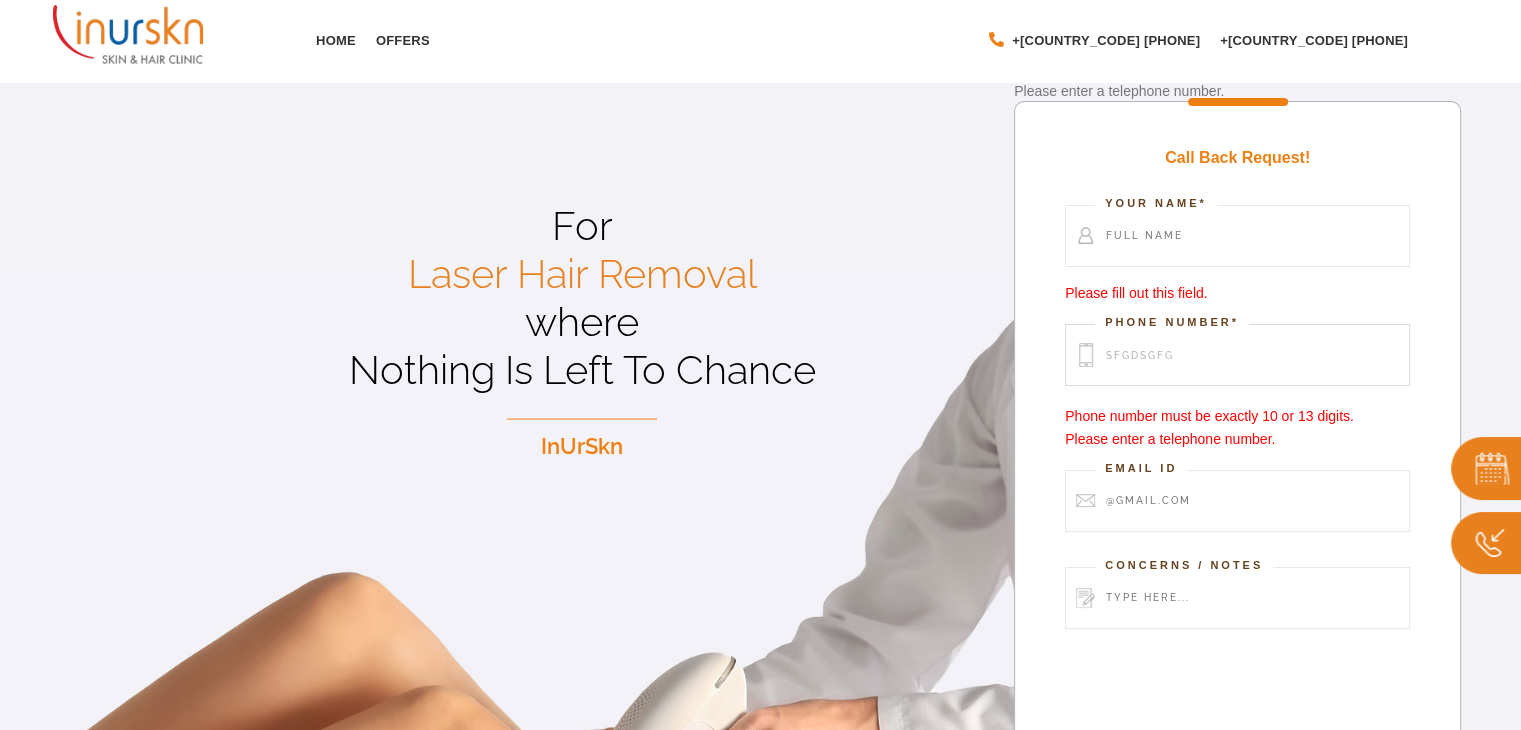 scroll, scrollTop: 0, scrollLeft: 0, axis: both 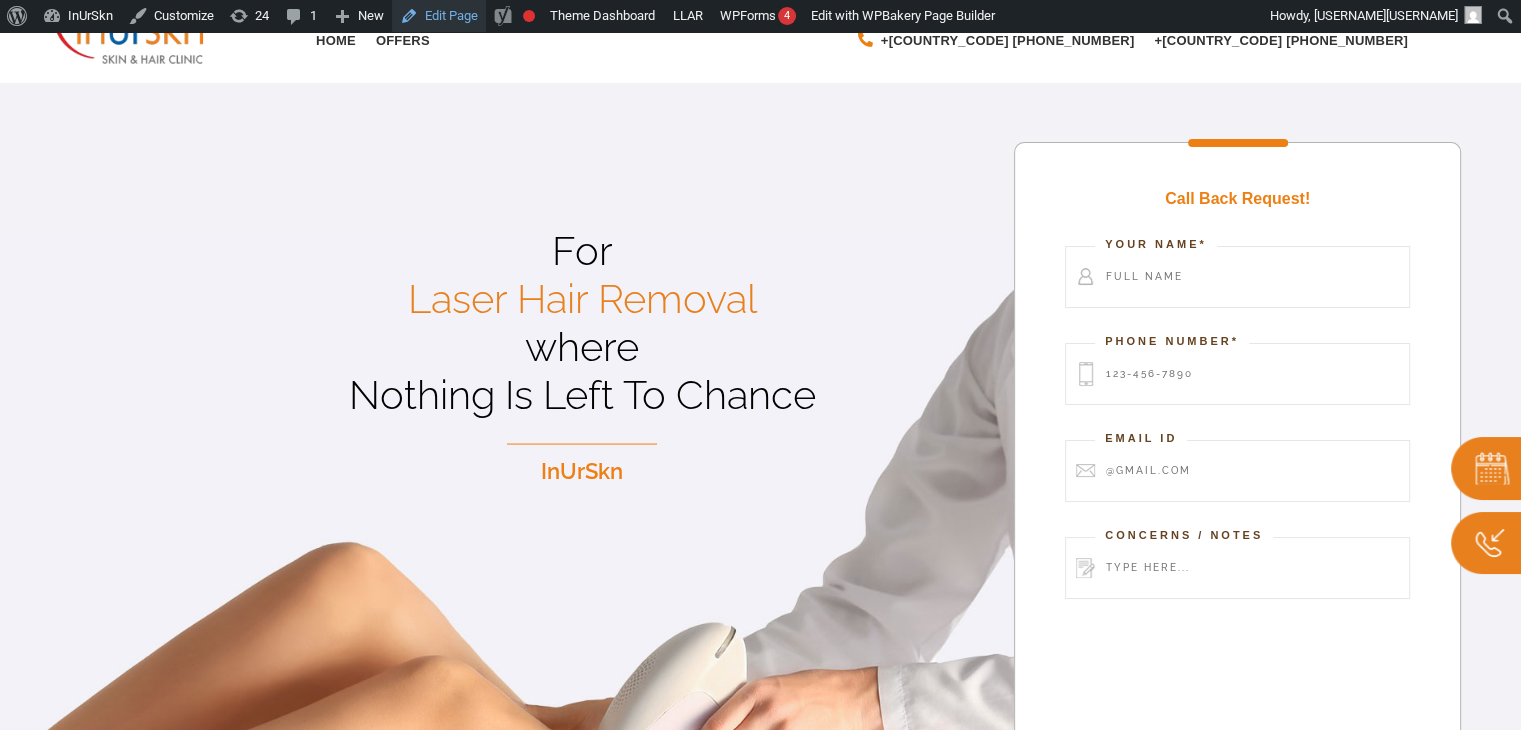 click on "Edit Page" at bounding box center (439, 16) 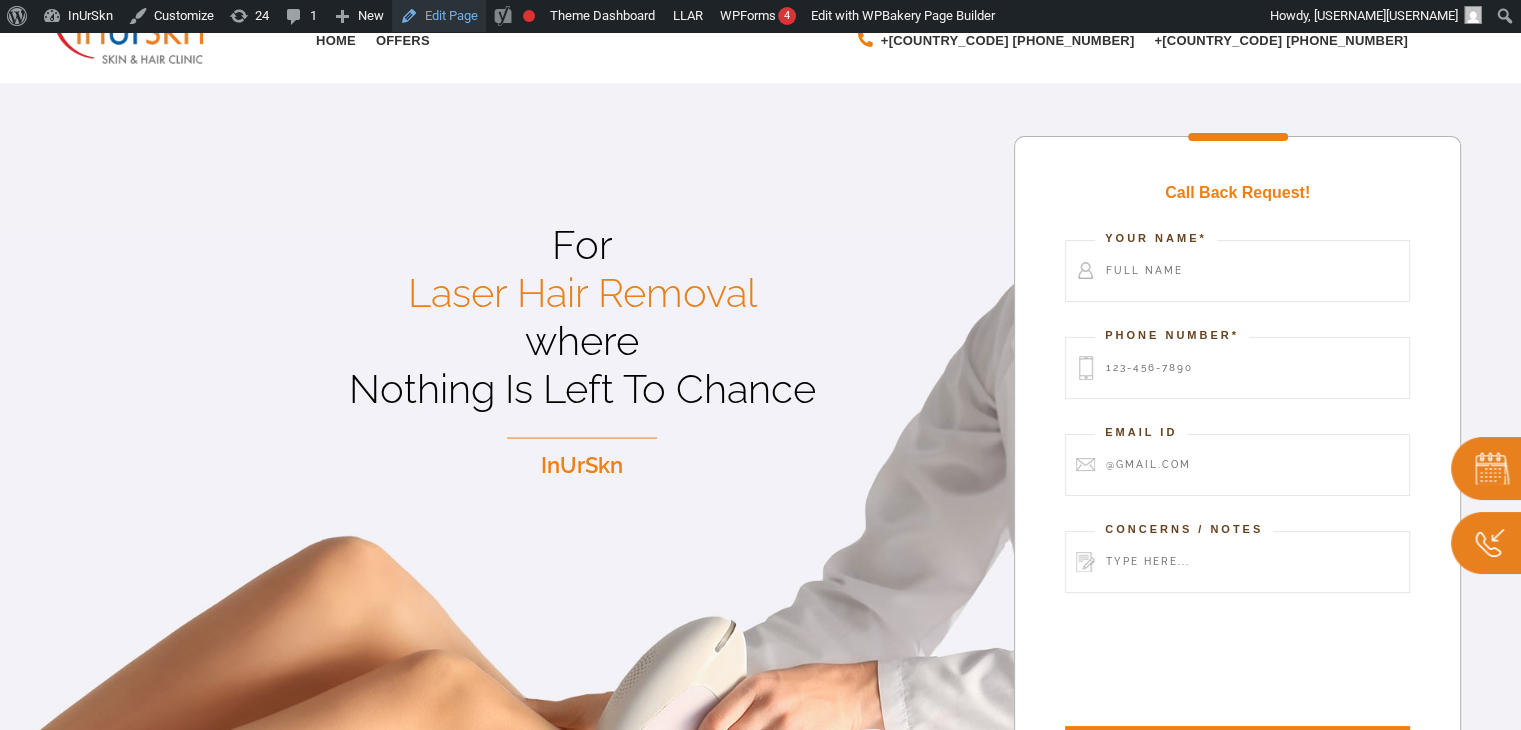 scroll, scrollTop: 400, scrollLeft: 0, axis: vertical 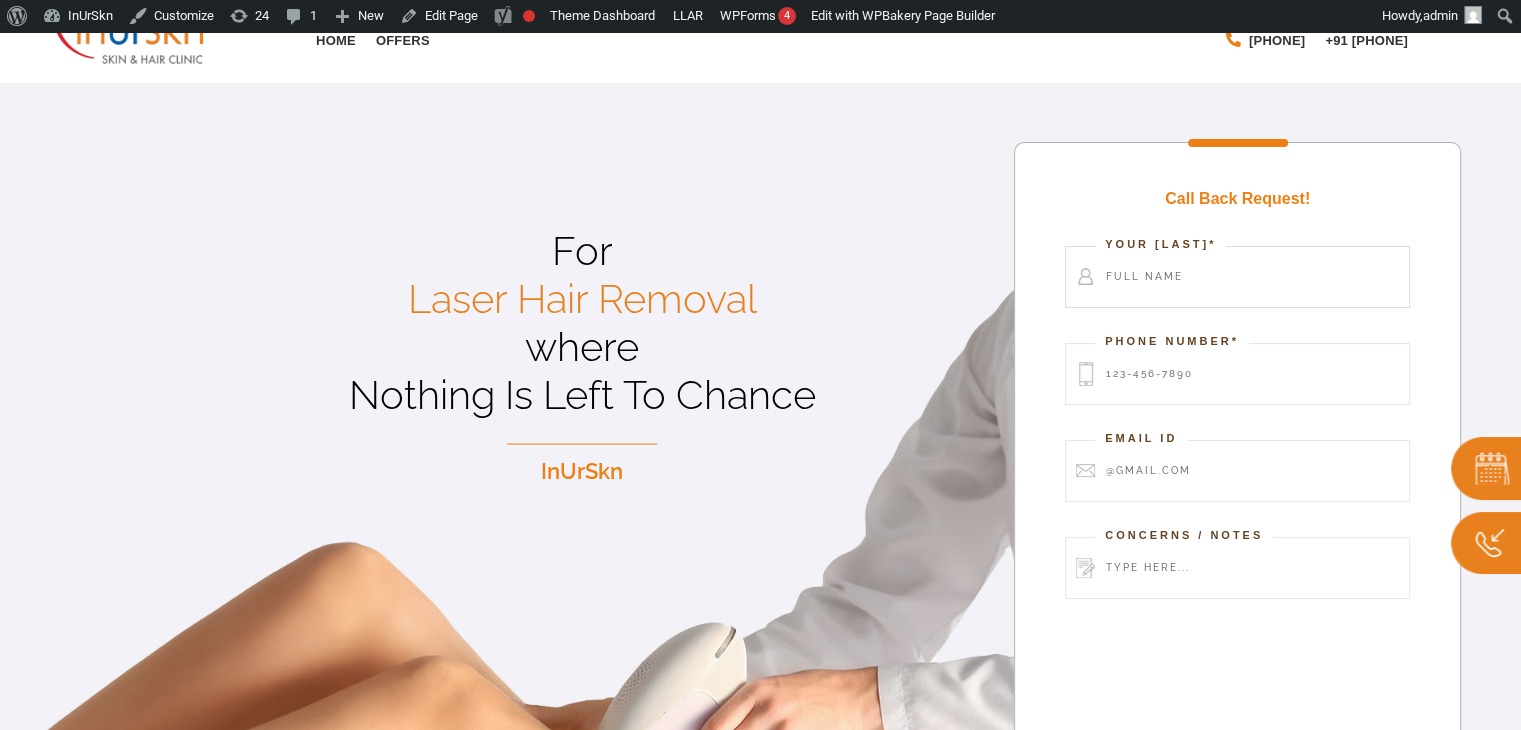 click at bounding box center [1237, 277] 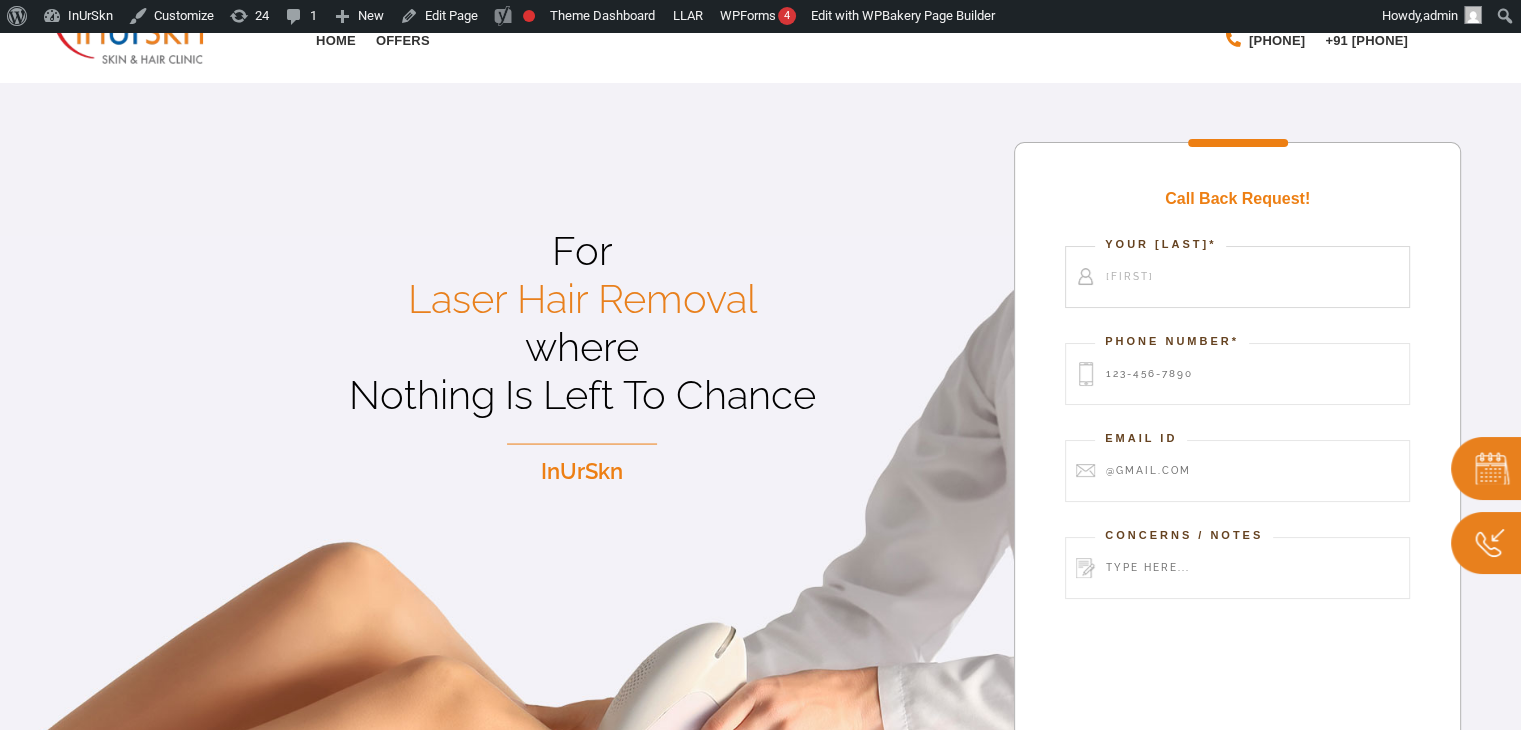 type on "[FIRST]" 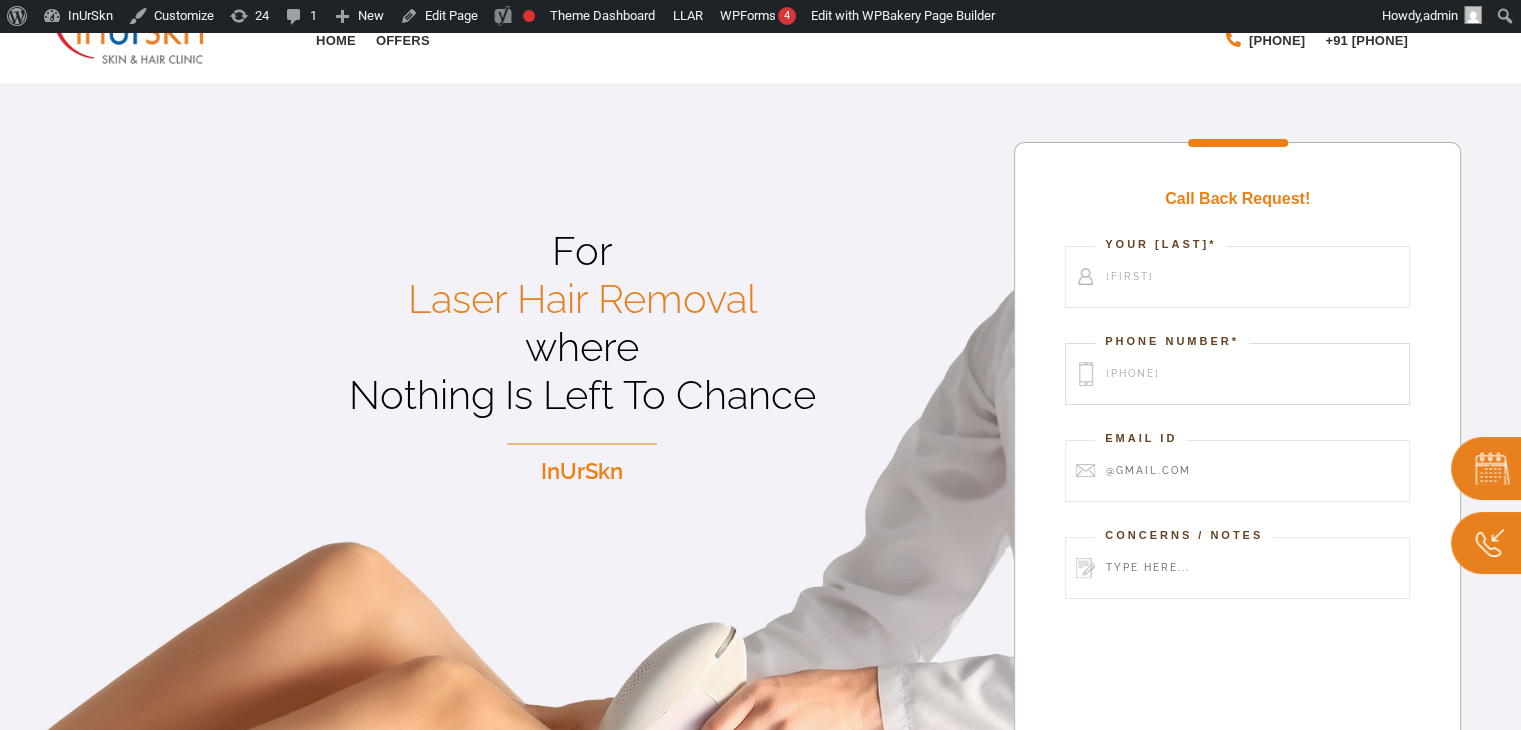type on "[PHONE]" 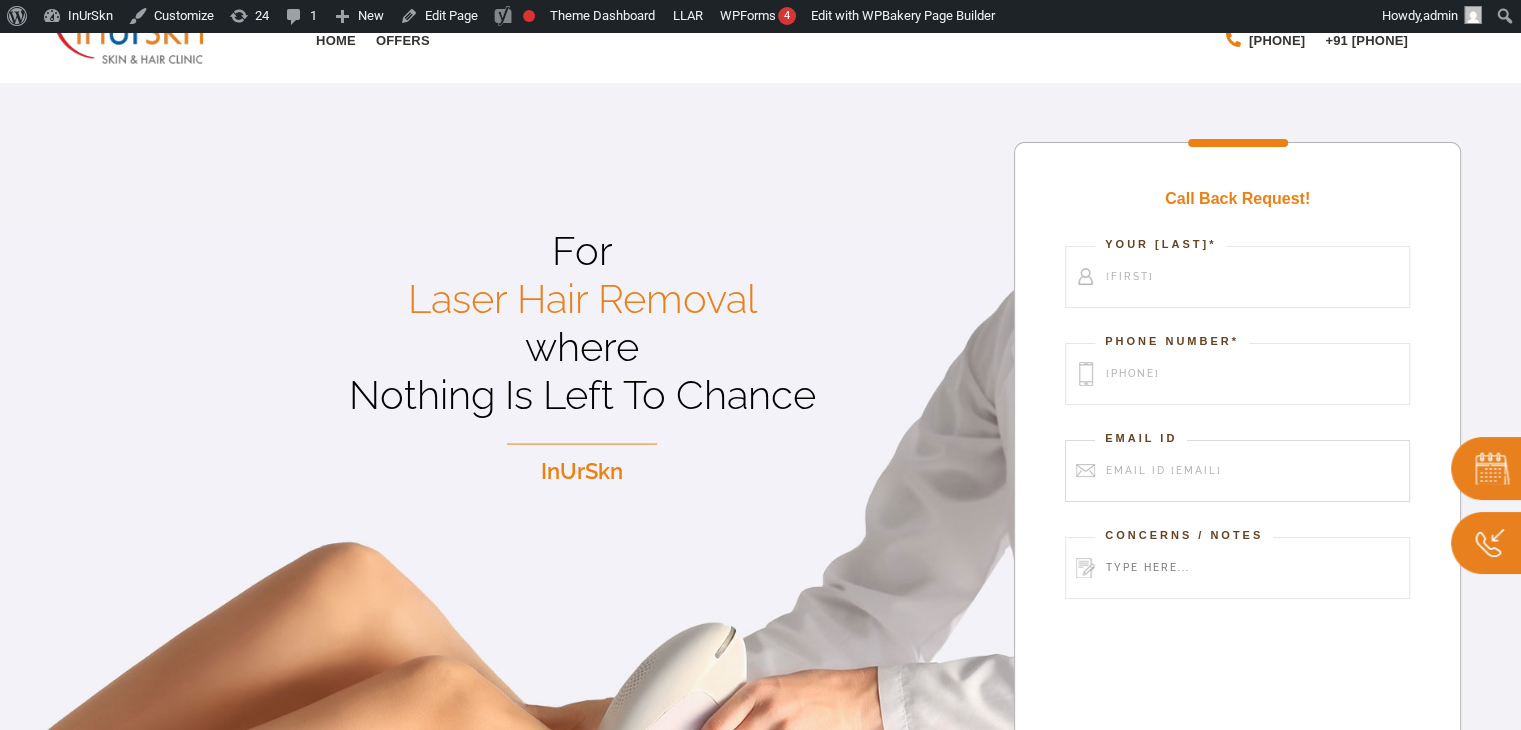 type on "Email Id [EMAIL]" 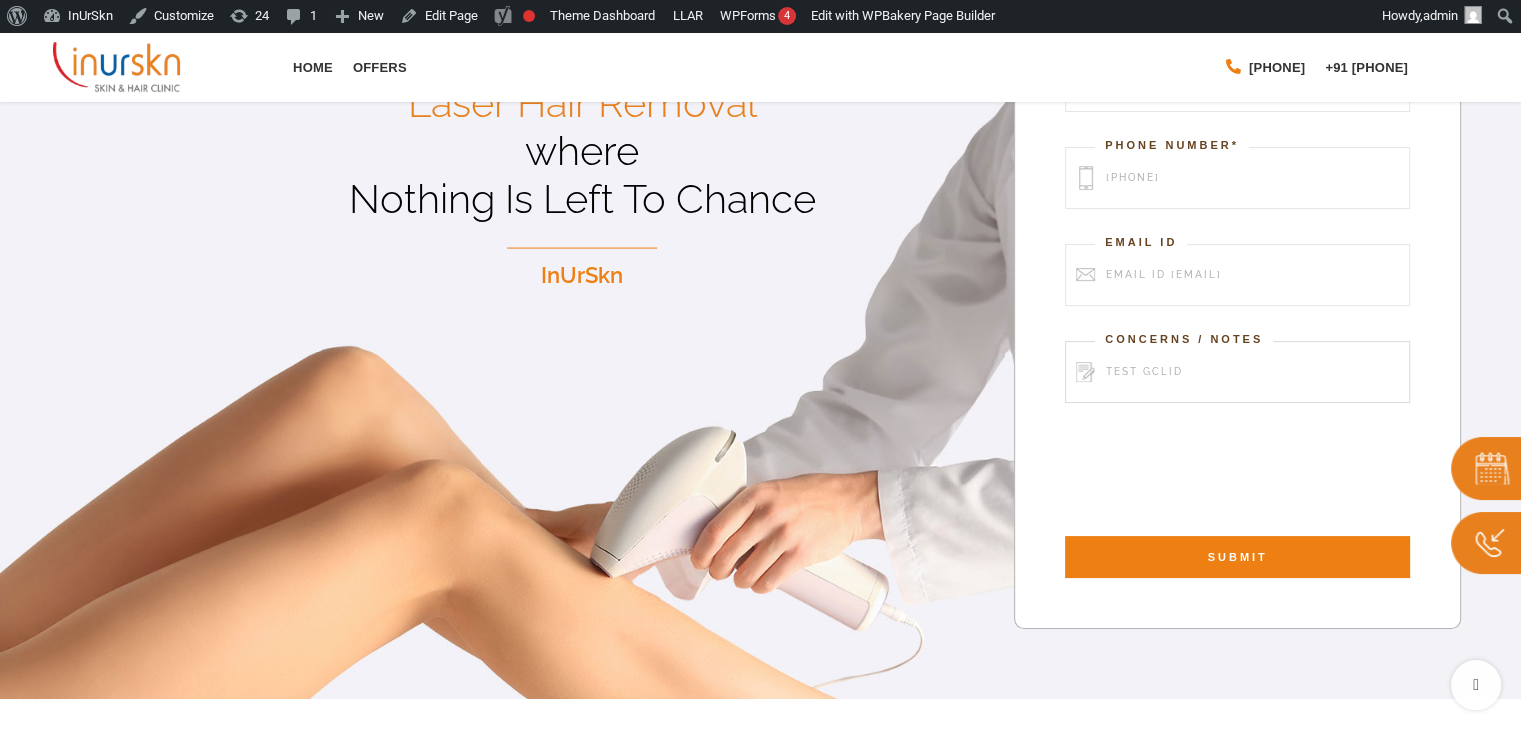 scroll, scrollTop: 200, scrollLeft: 0, axis: vertical 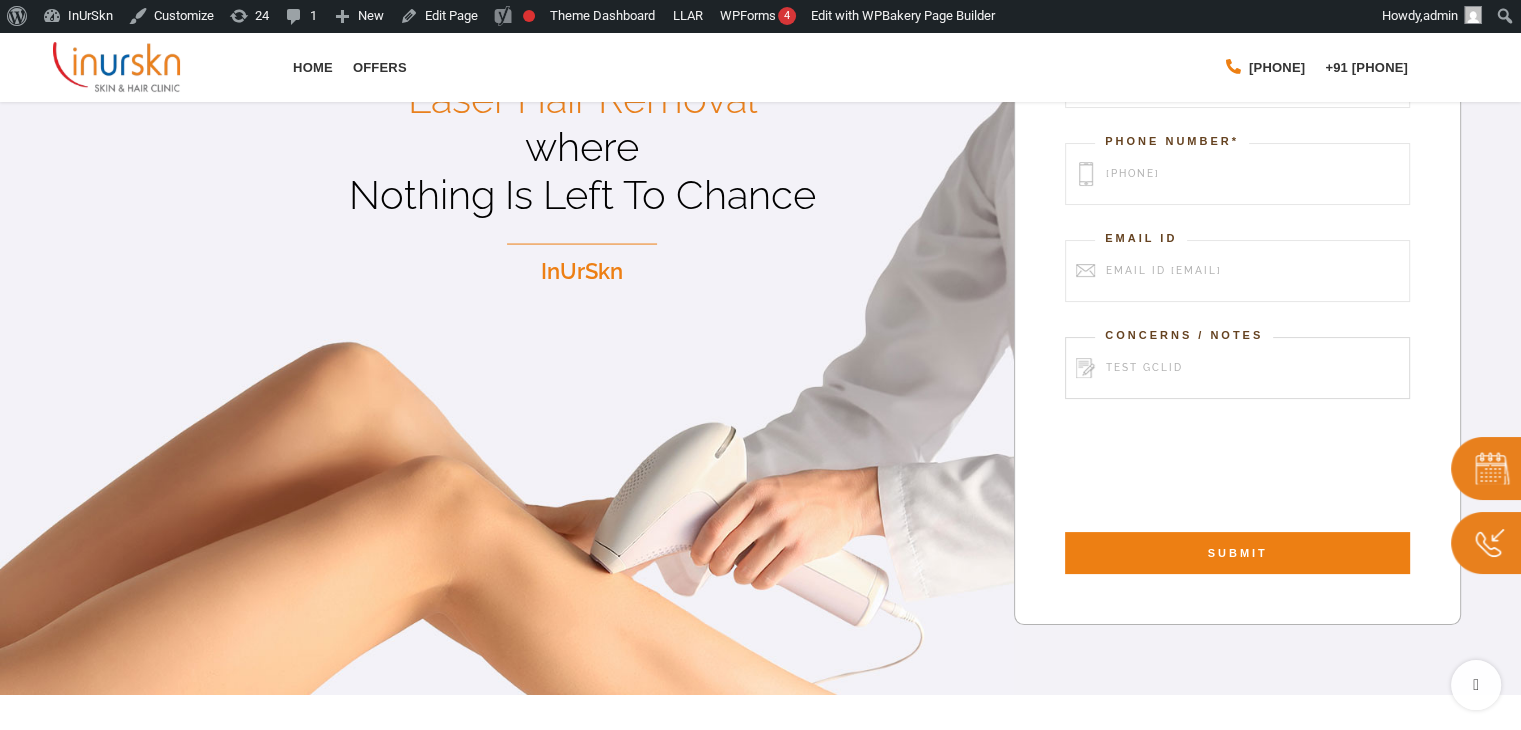 type on "test gclid" 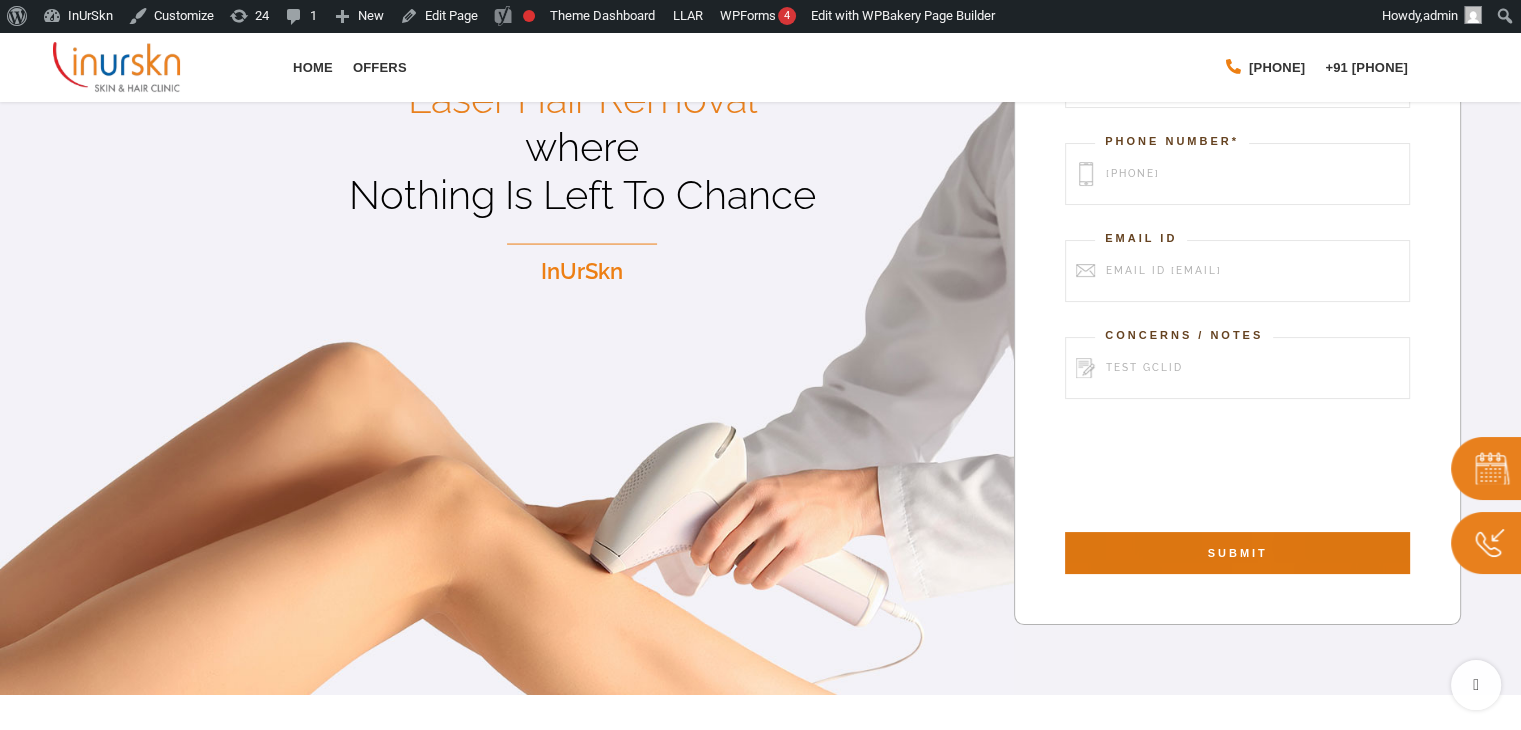 click on "SUBMIT" at bounding box center (1237, 553) 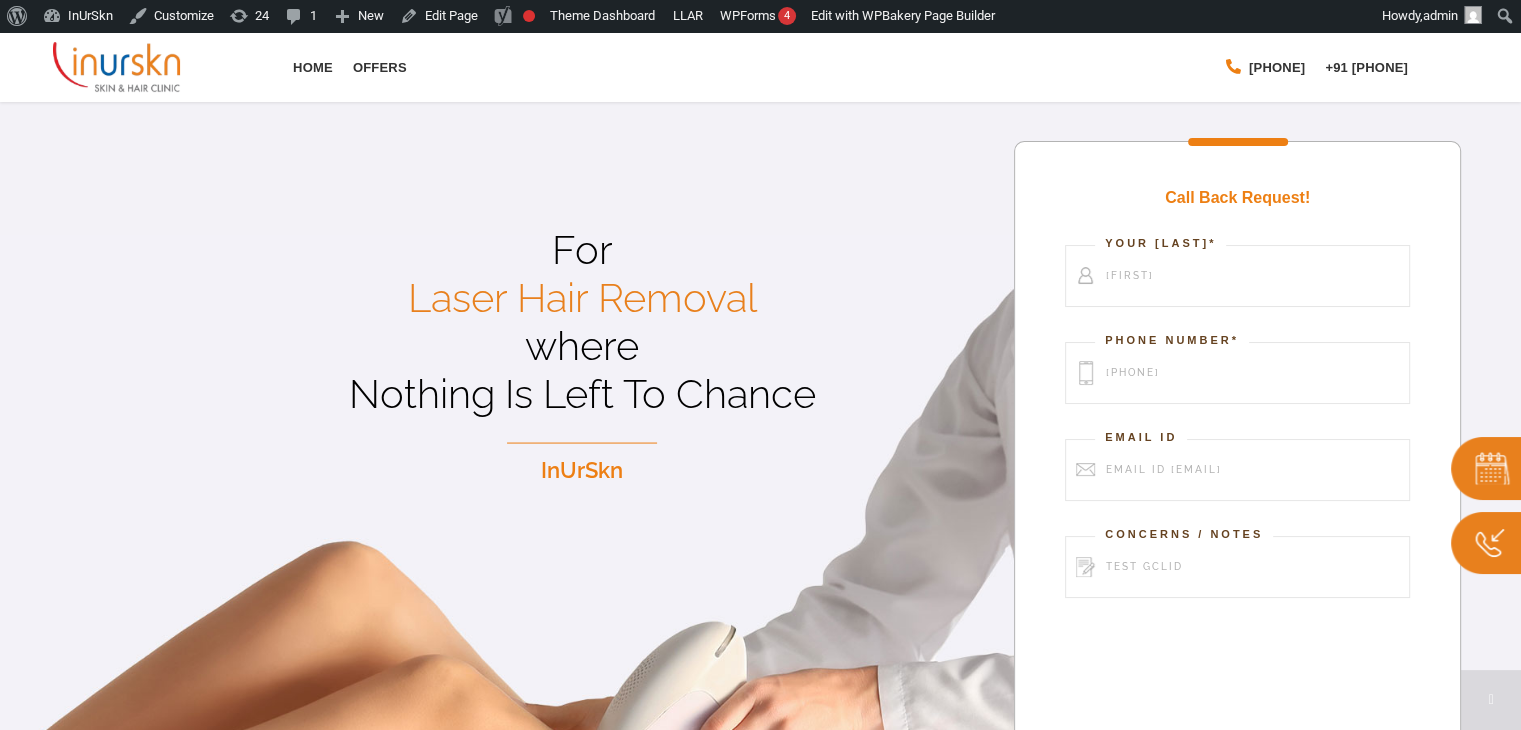 scroll, scrollTop: 0, scrollLeft: 0, axis: both 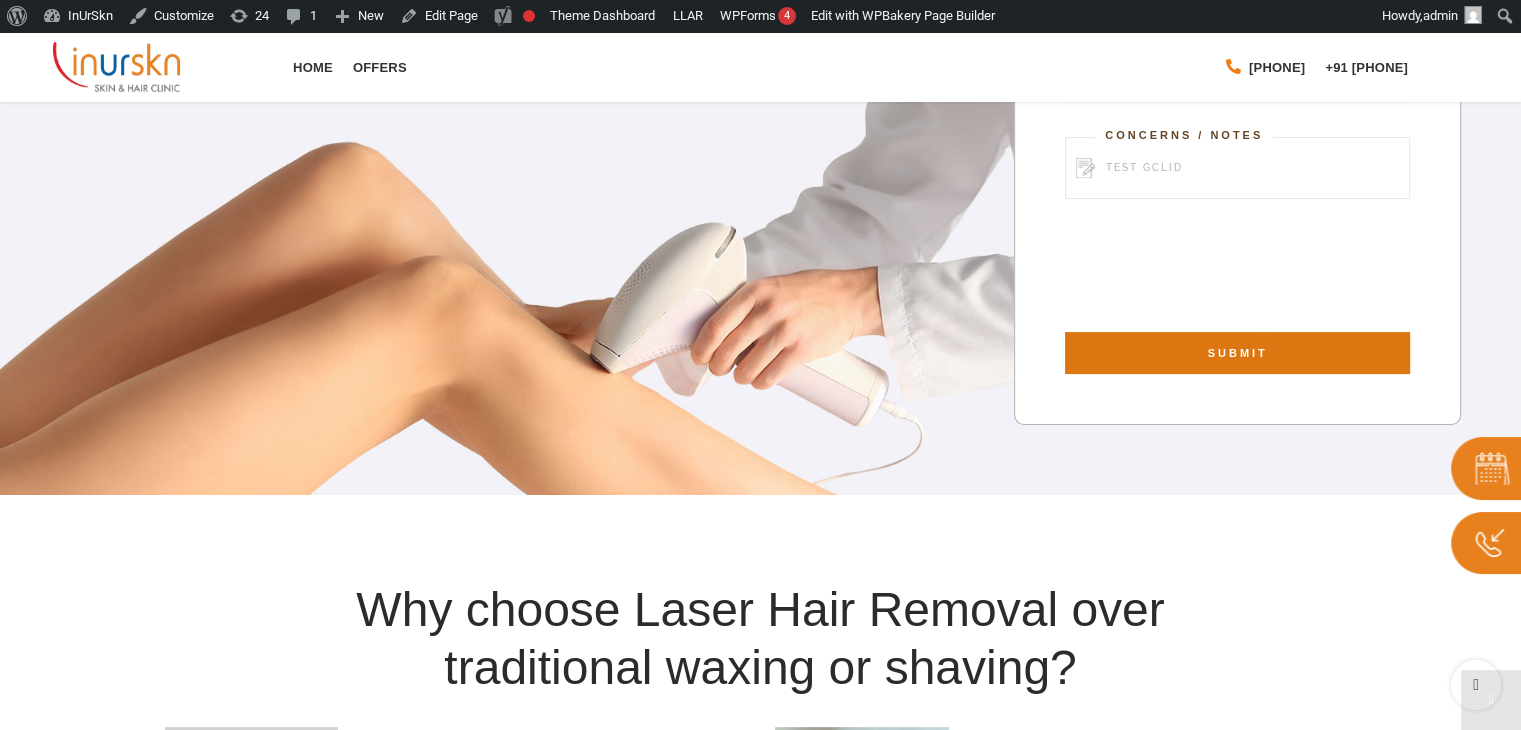 click on "SUBMIT" at bounding box center [1237, 353] 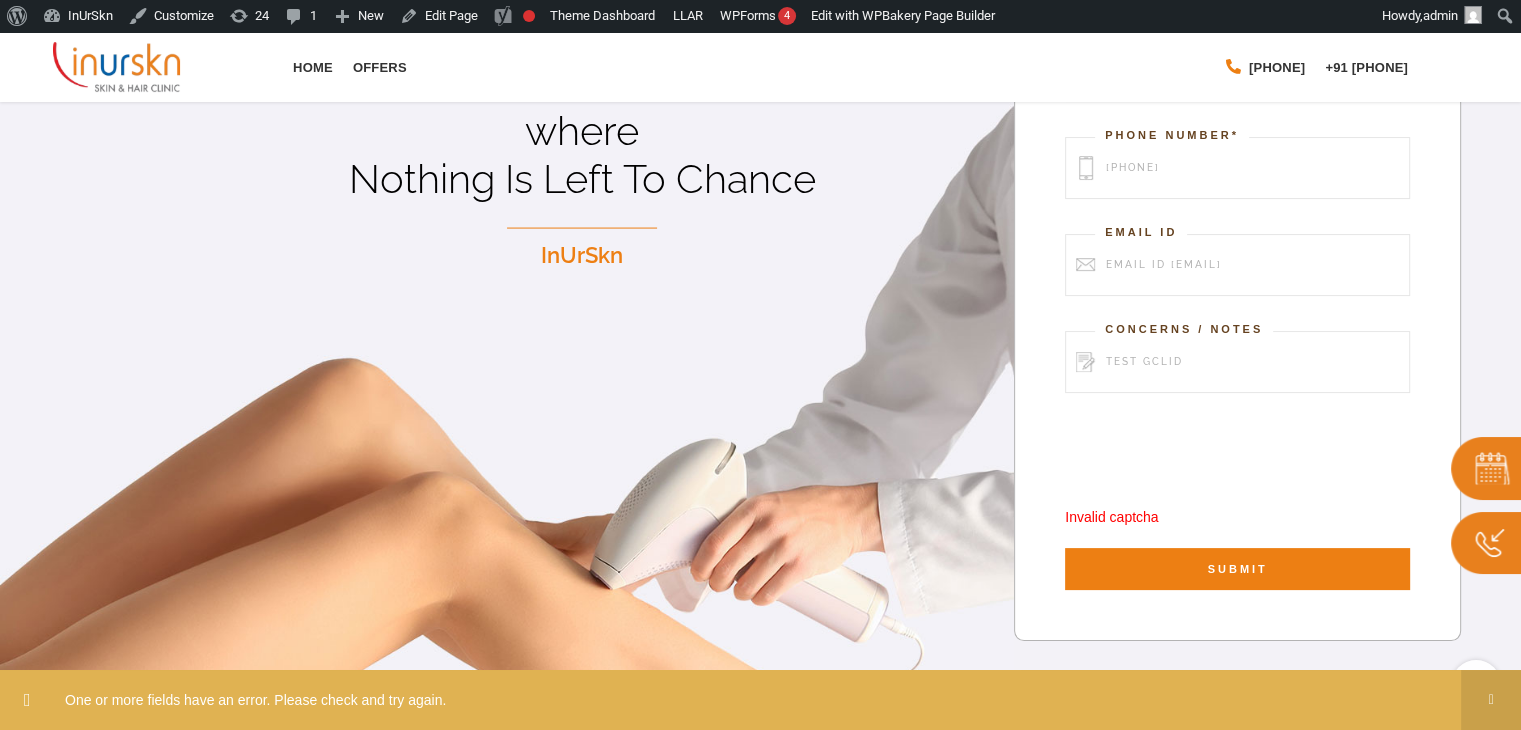 scroll, scrollTop: 361, scrollLeft: 0, axis: vertical 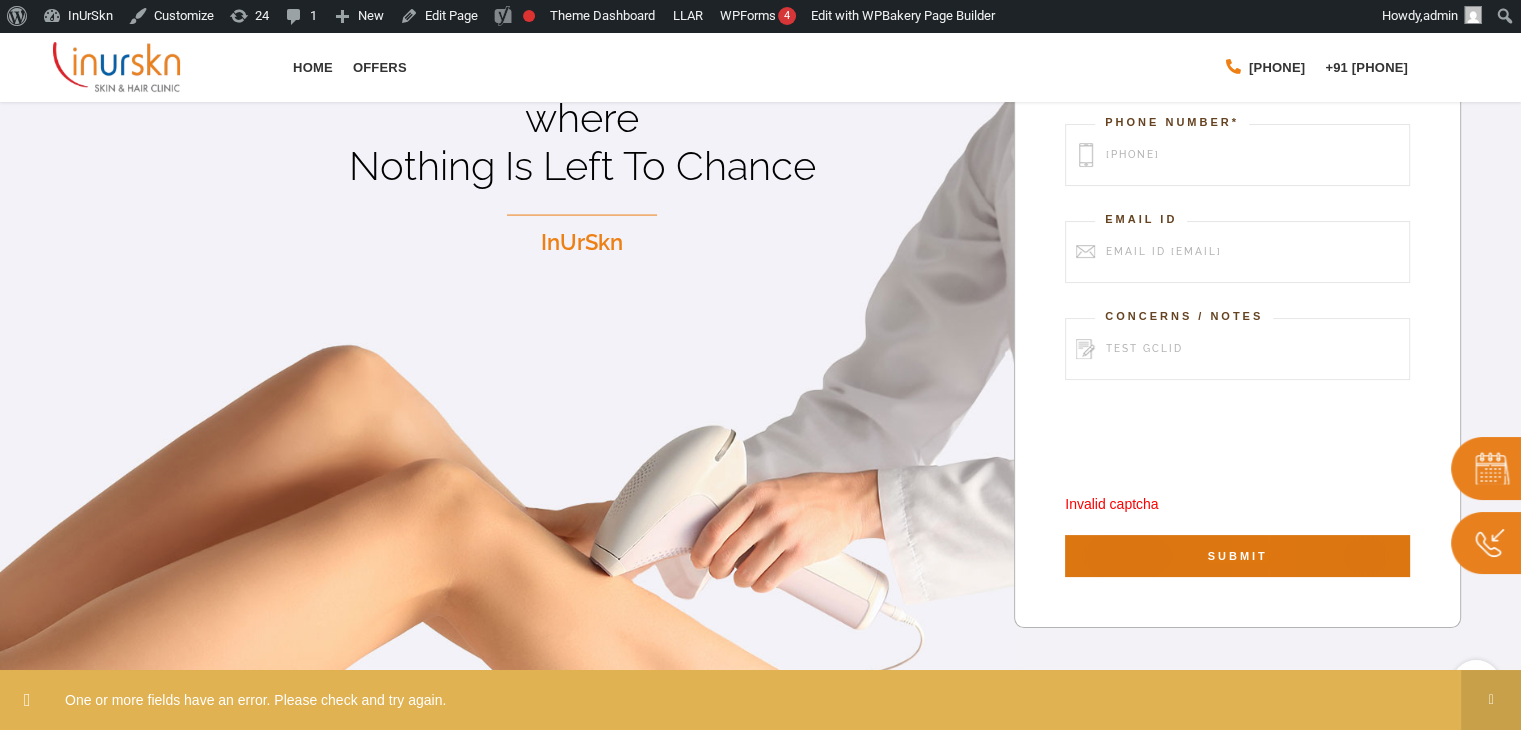 click on "SUBMIT" at bounding box center [1237, 556] 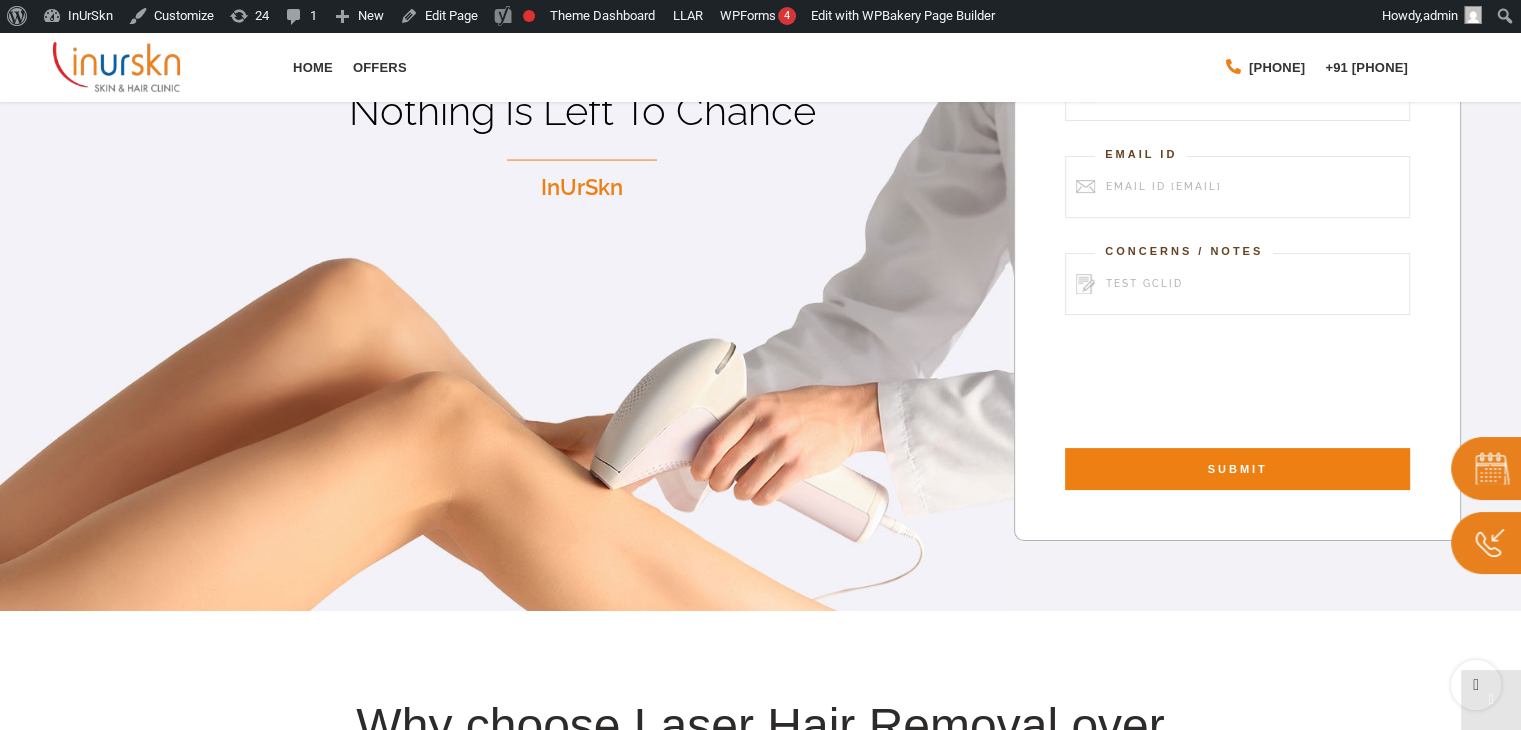 scroll, scrollTop: 200, scrollLeft: 0, axis: vertical 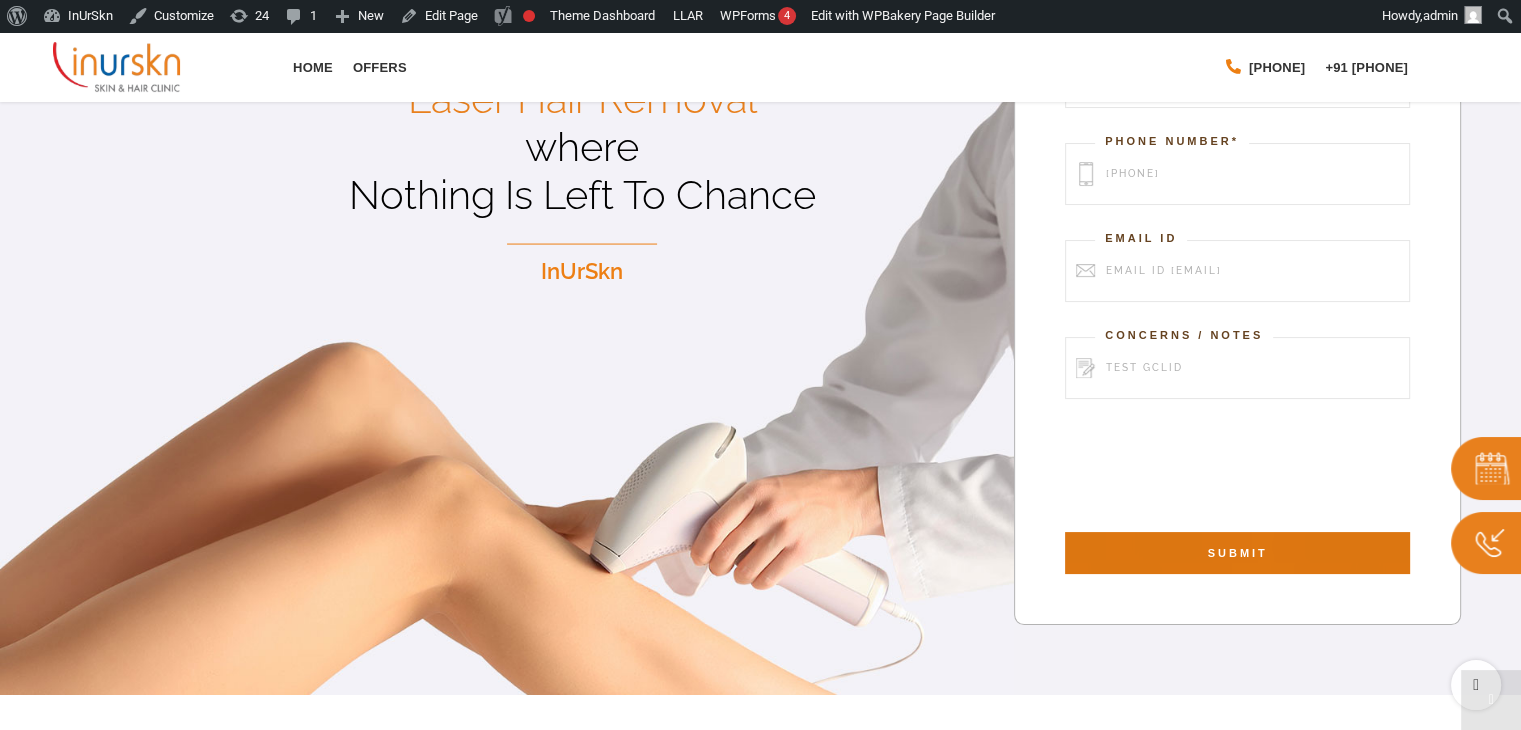 click on "SUBMIT" at bounding box center (1237, 553) 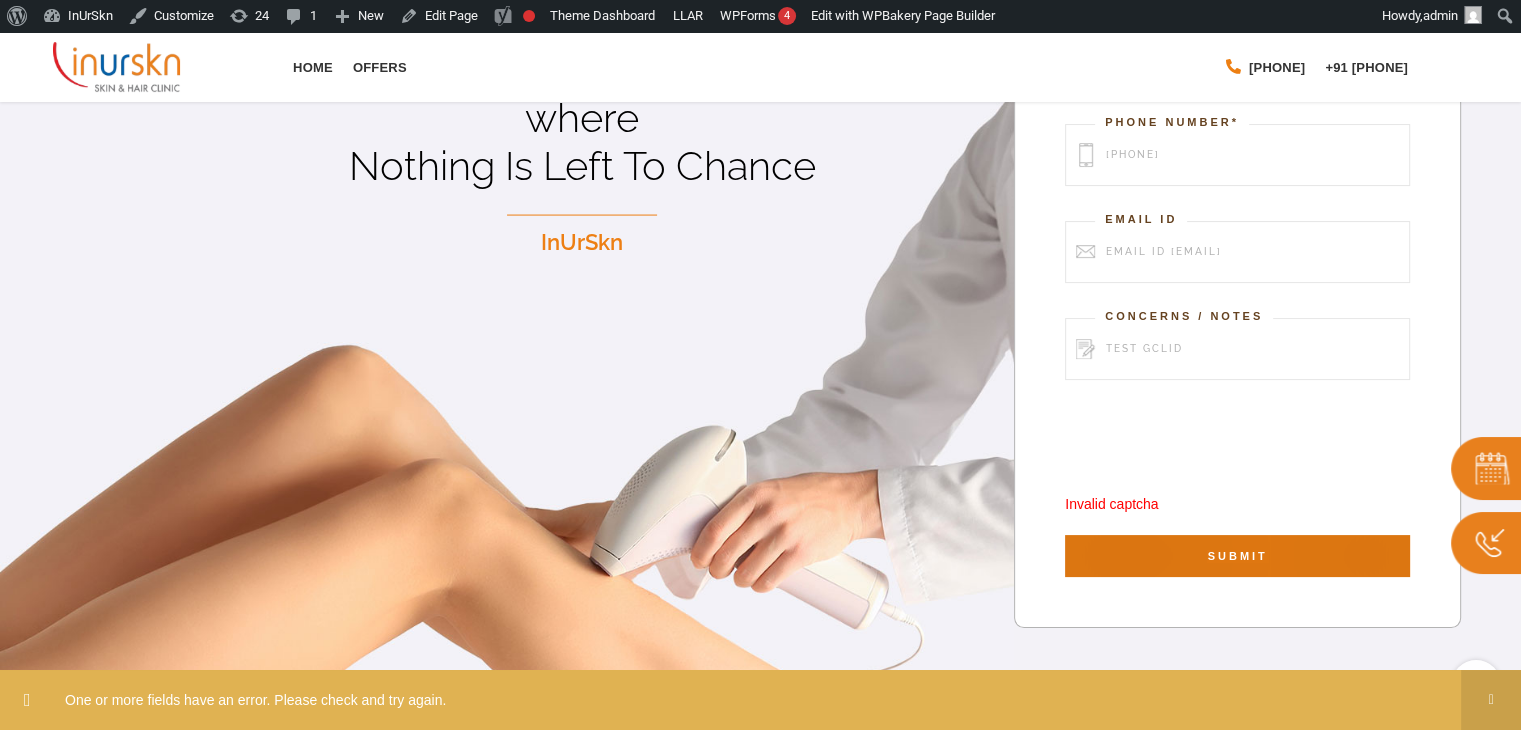 click on "SUBMIT" at bounding box center (1237, 556) 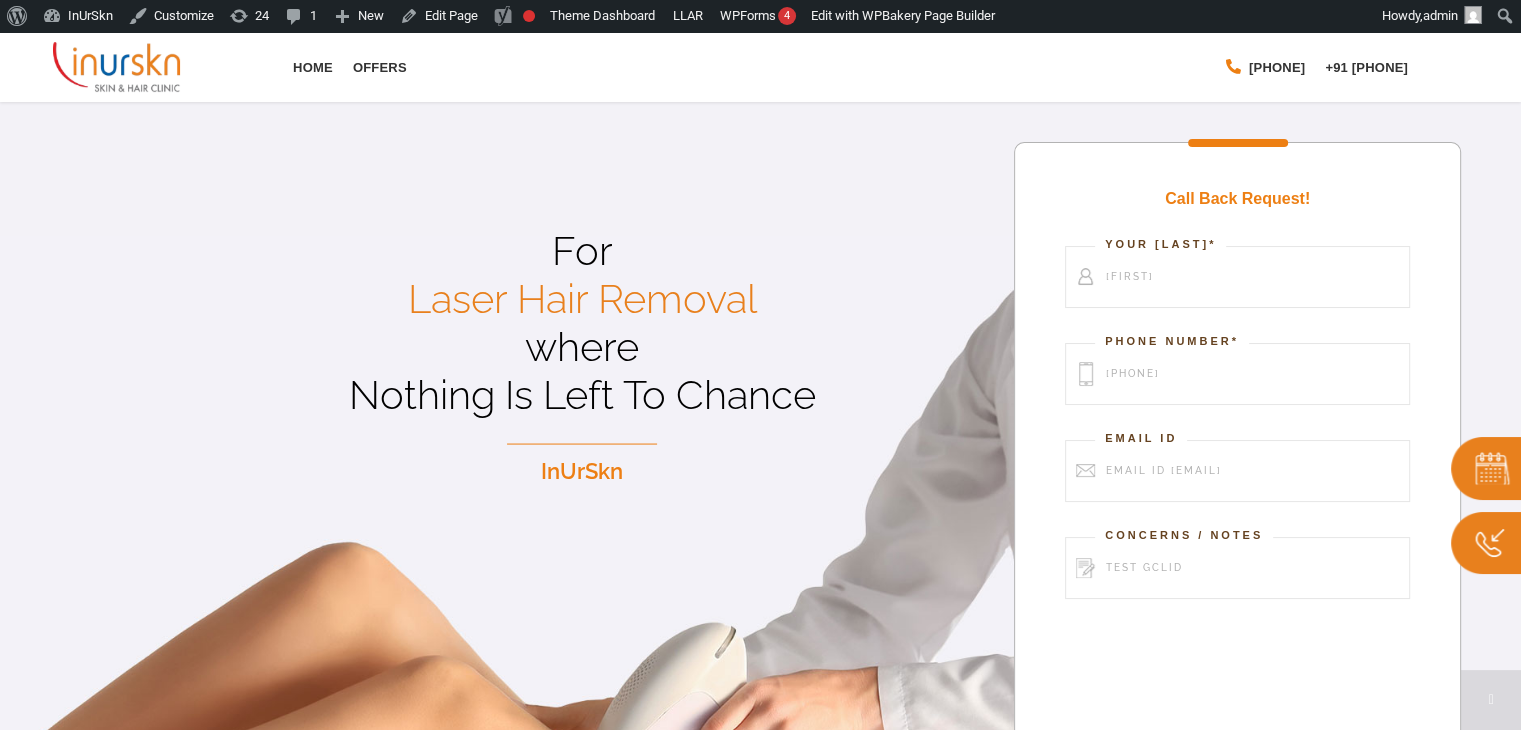 scroll, scrollTop: 100, scrollLeft: 0, axis: vertical 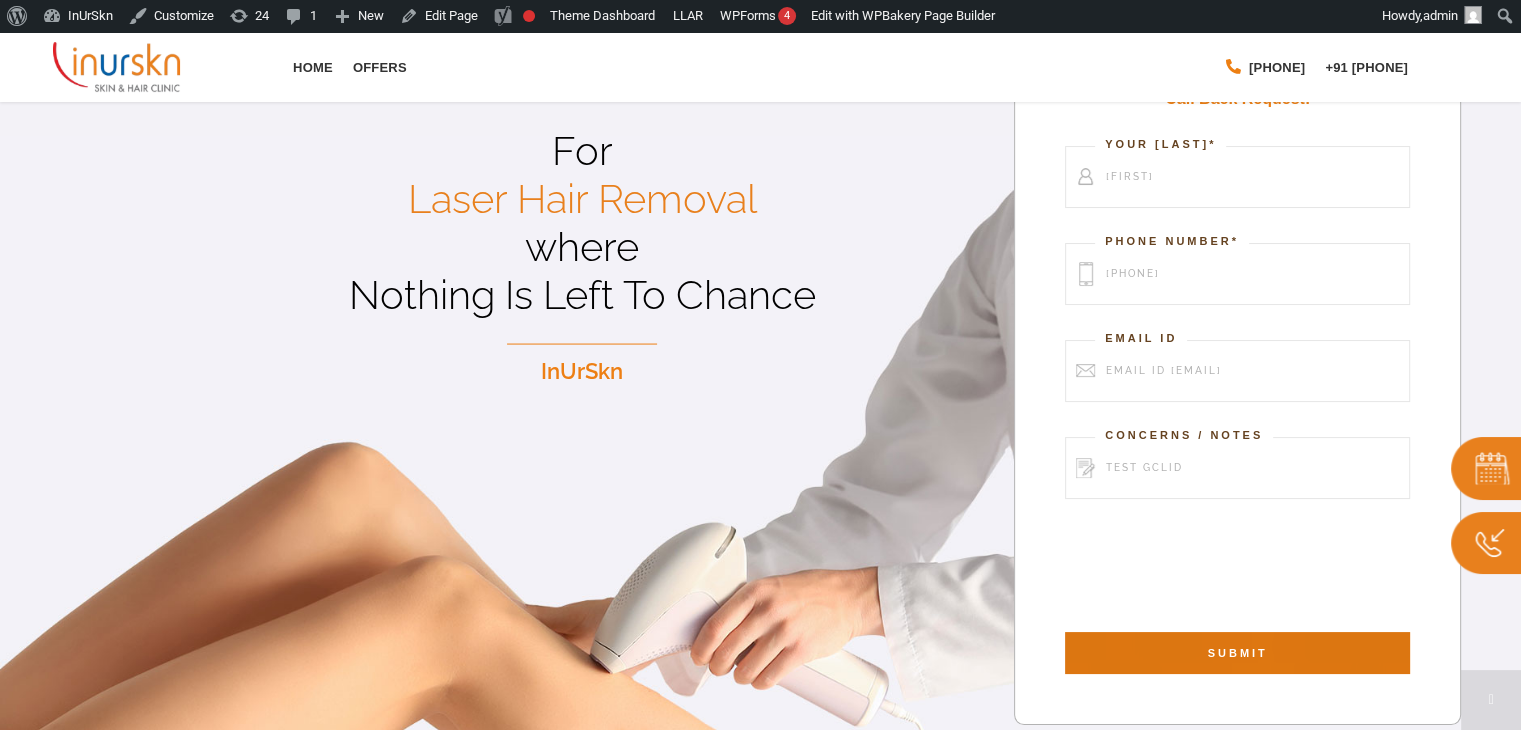 click on "SUBMIT" at bounding box center [1237, 653] 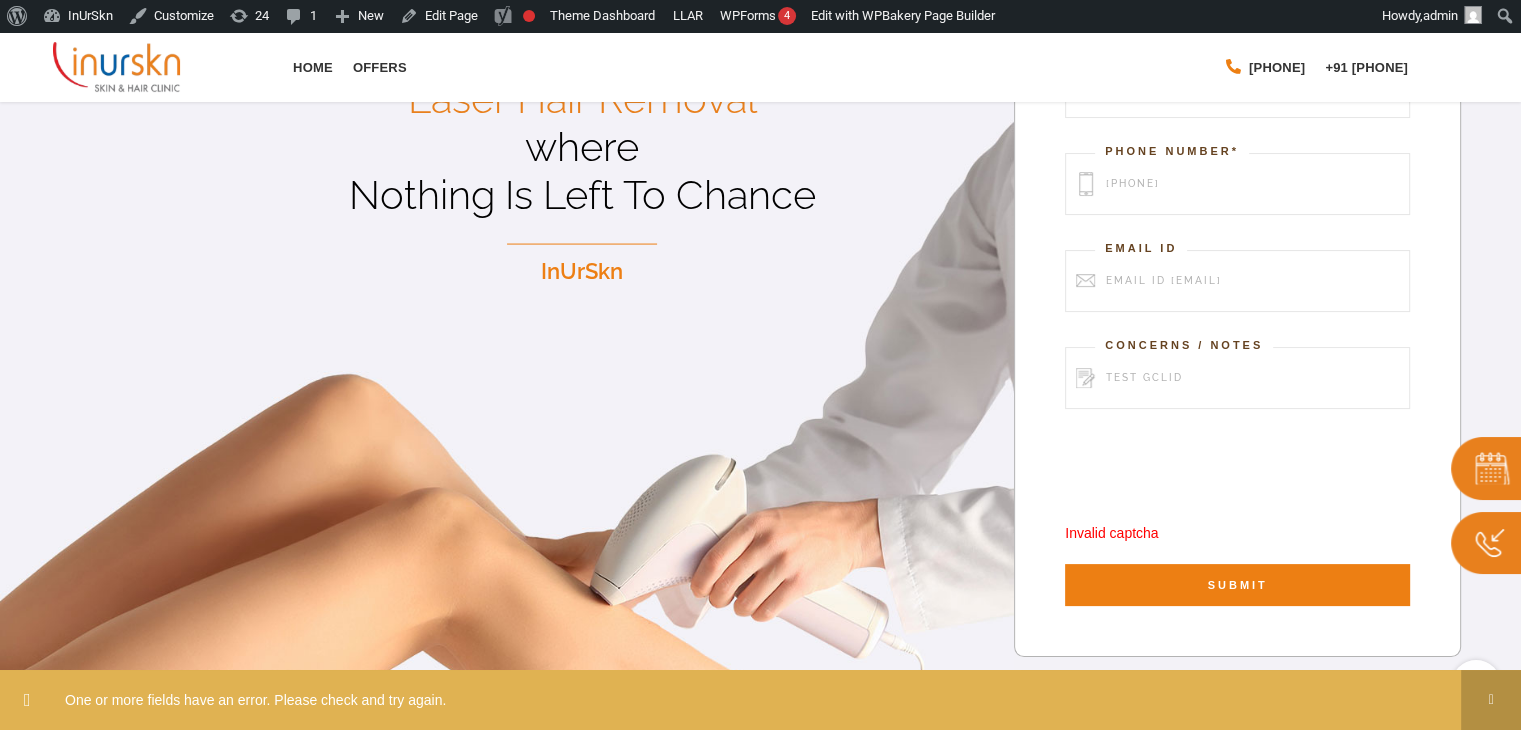 scroll, scrollTop: 261, scrollLeft: 0, axis: vertical 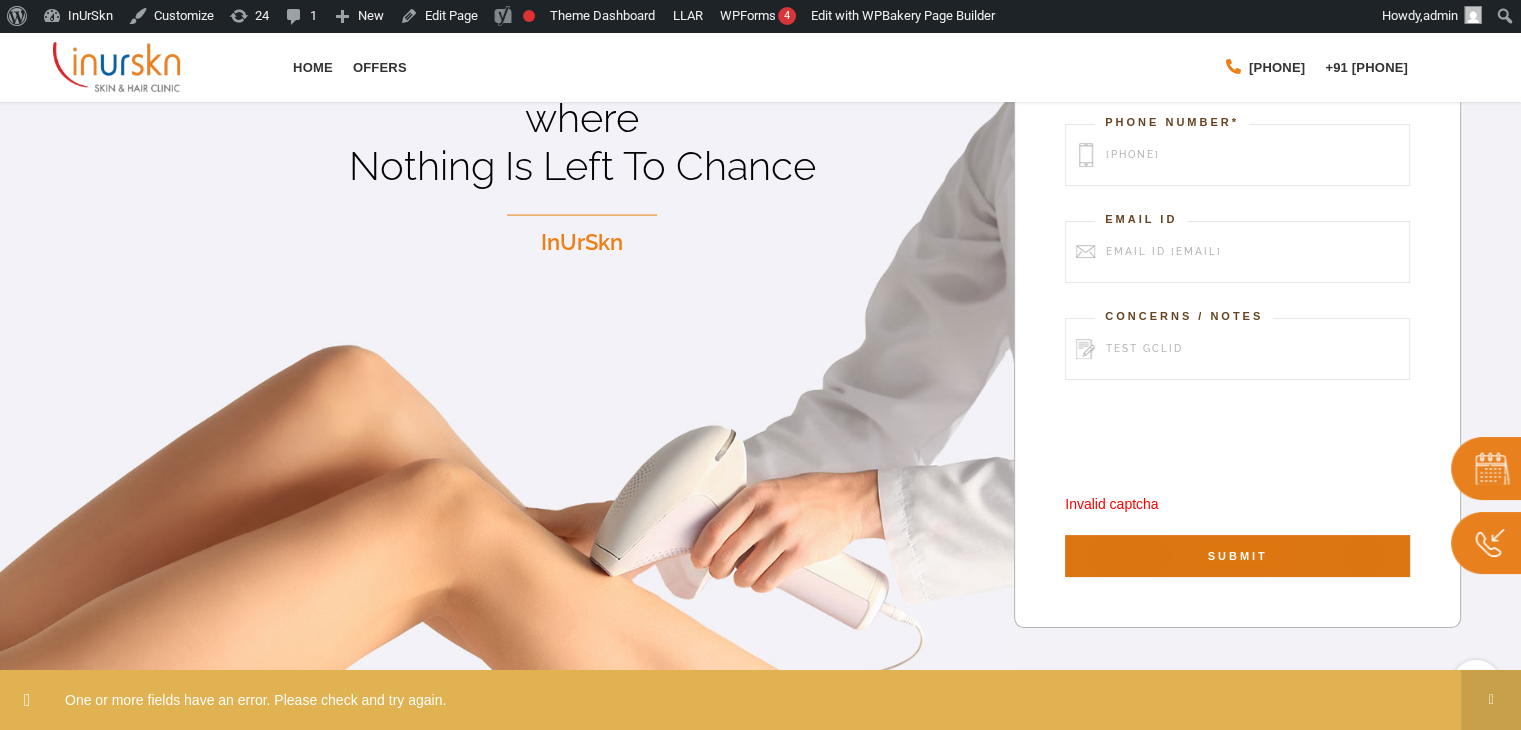 click on "SUBMIT" at bounding box center (1237, 556) 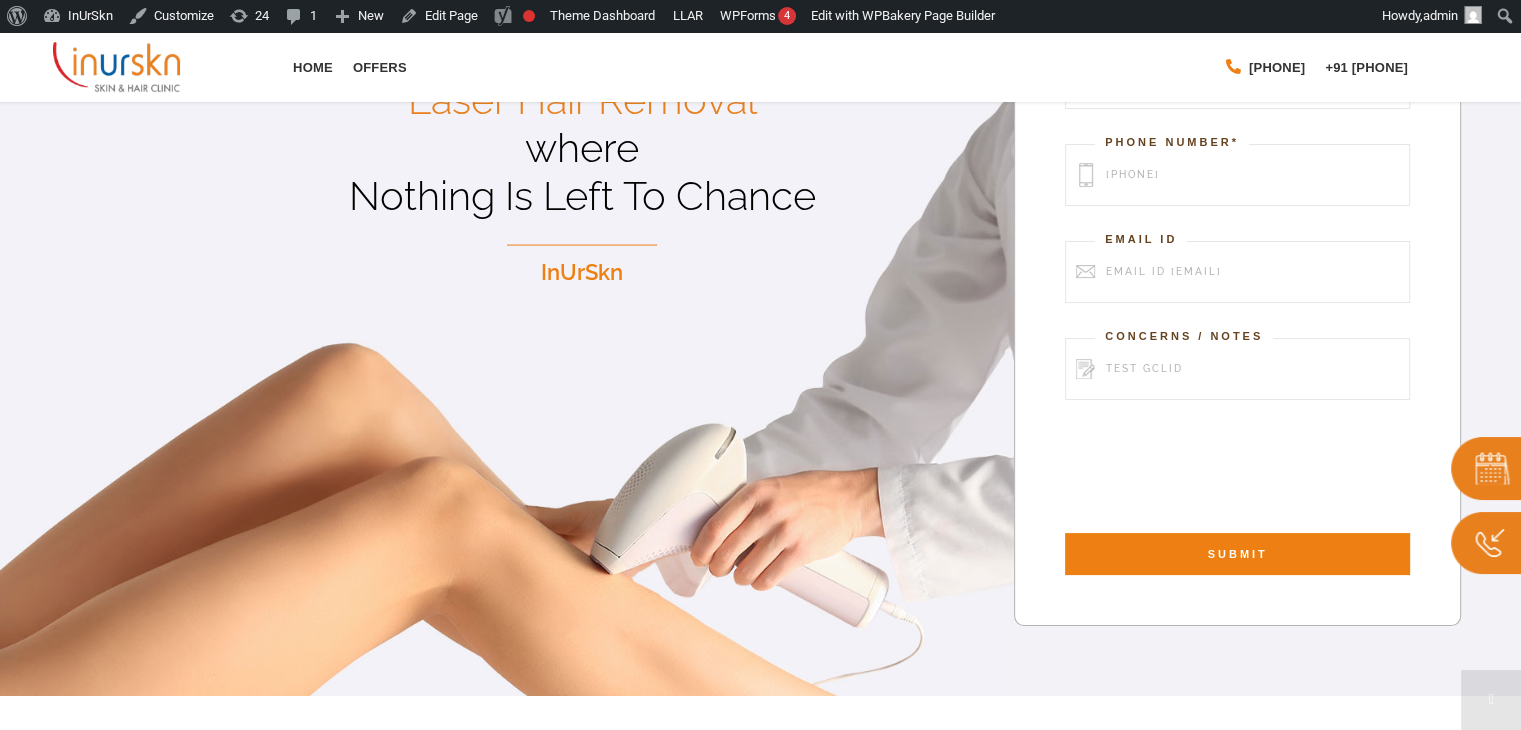 scroll, scrollTop: 200, scrollLeft: 0, axis: vertical 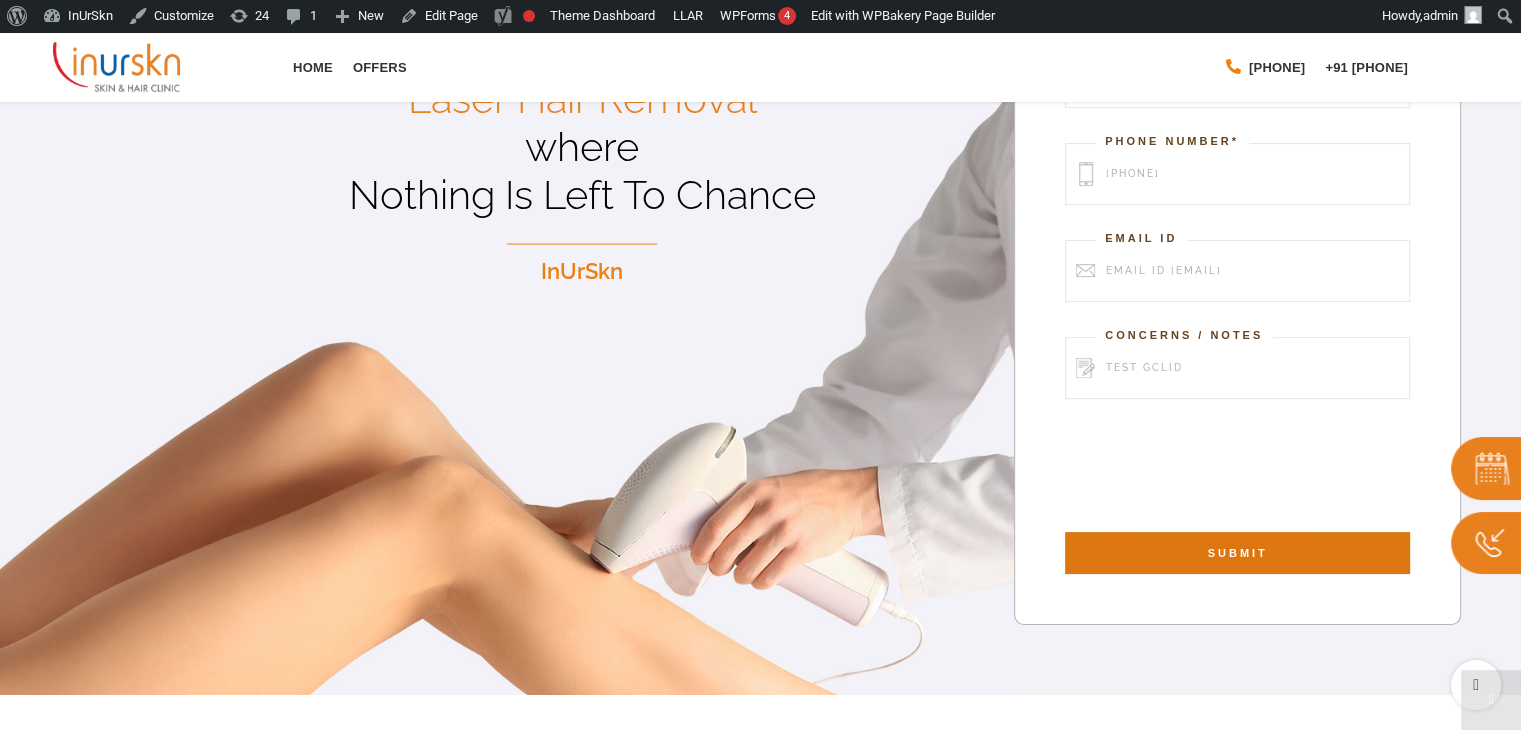 click on "SUBMIT" at bounding box center (1237, 553) 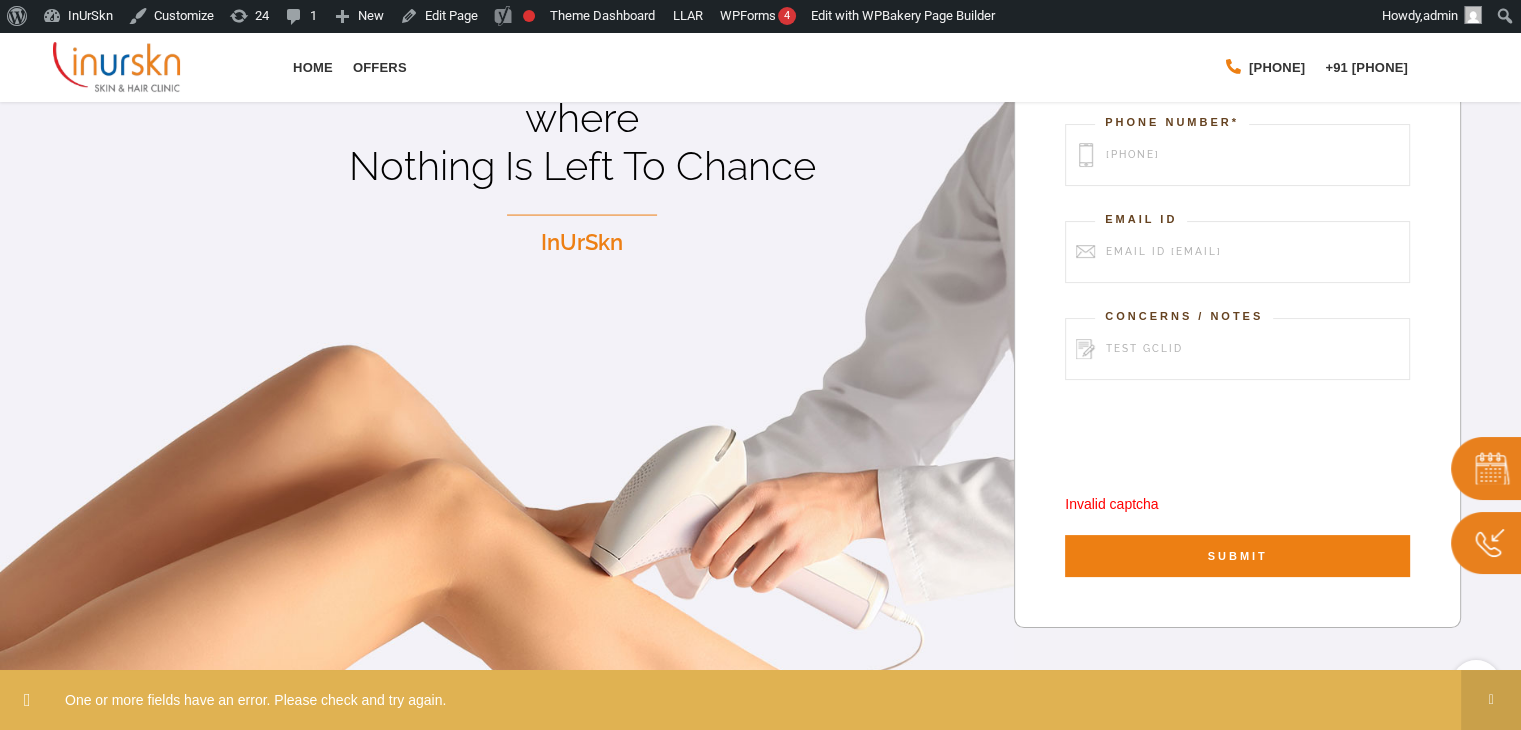 click on "SUBMIT" at bounding box center [1237, 556] 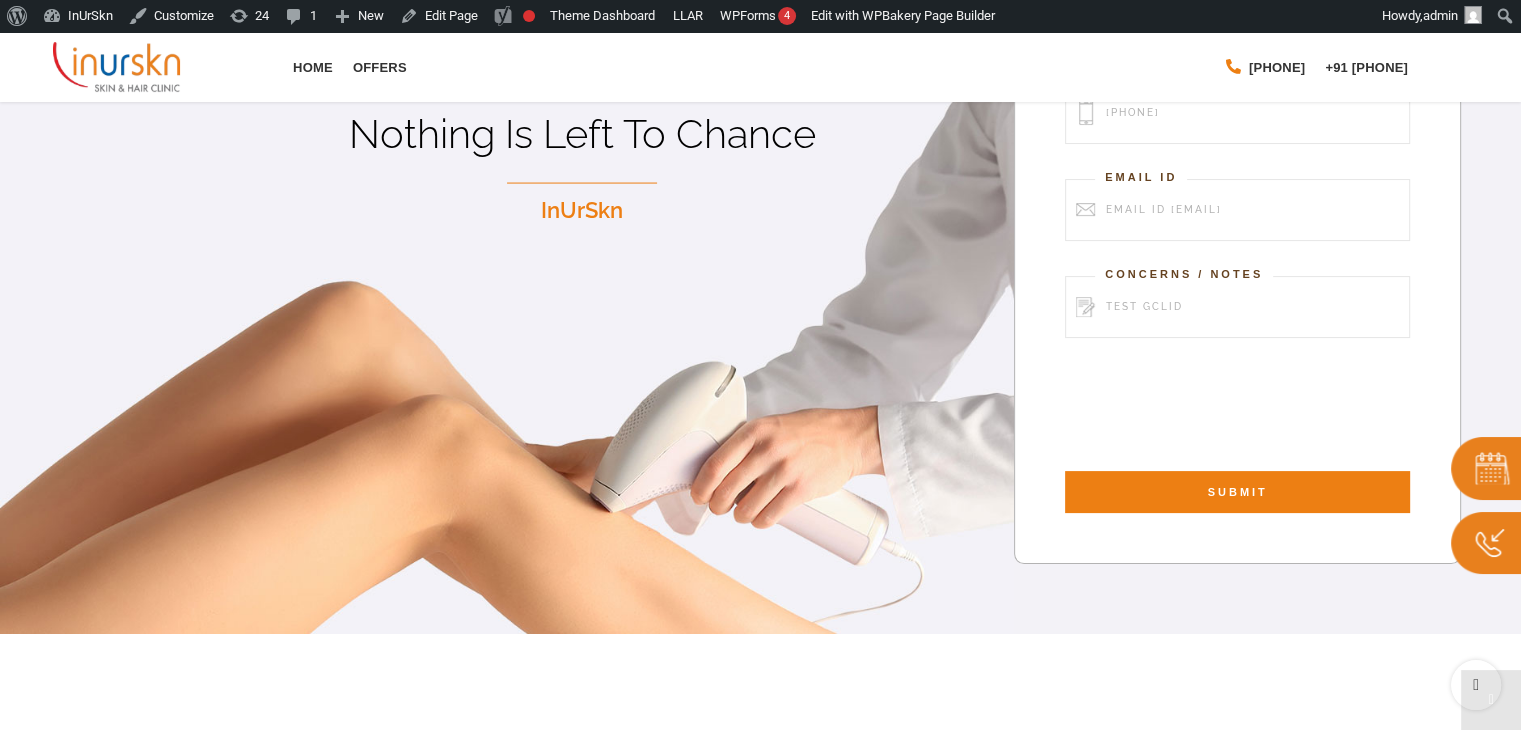 scroll, scrollTop: 200, scrollLeft: 0, axis: vertical 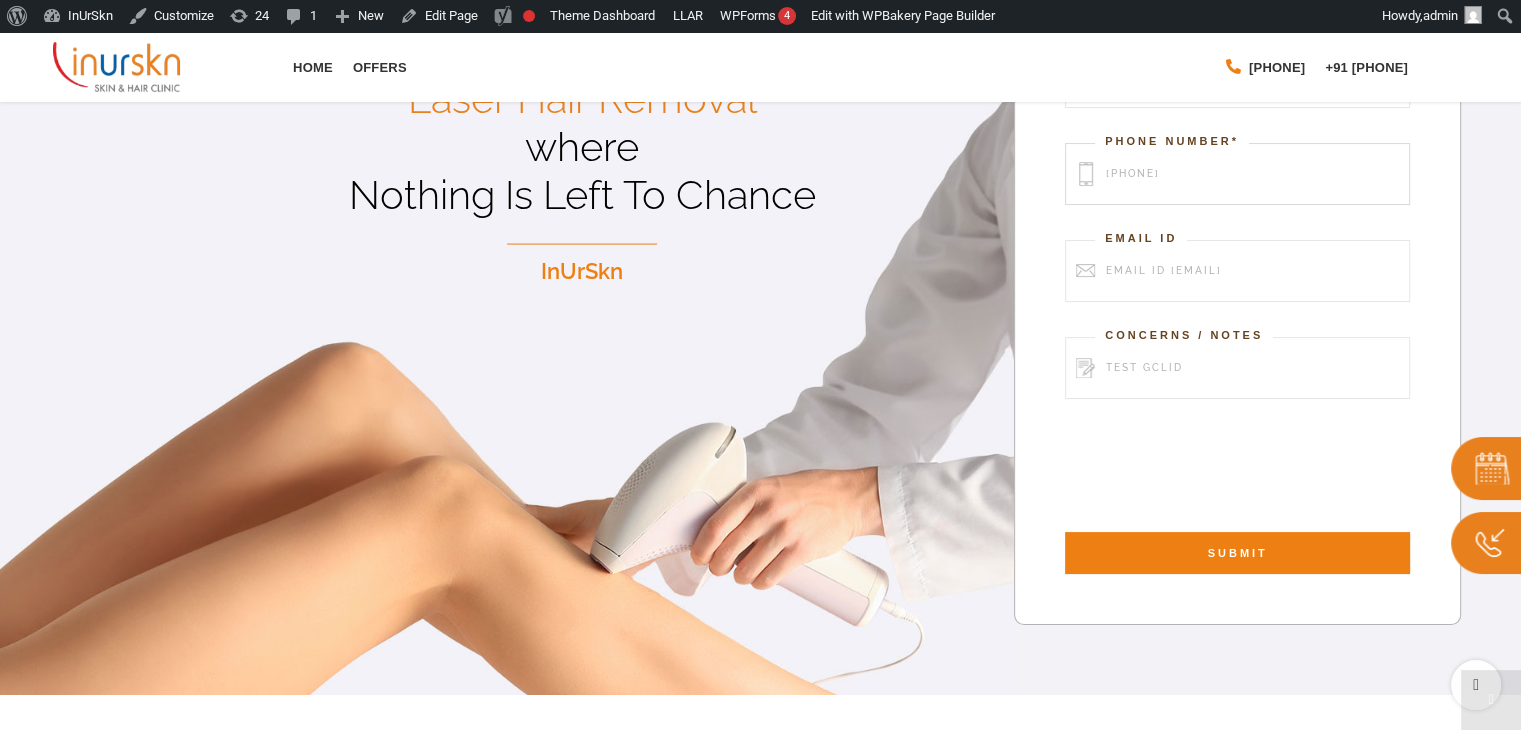 click on "9876543210" at bounding box center [1237, 174] 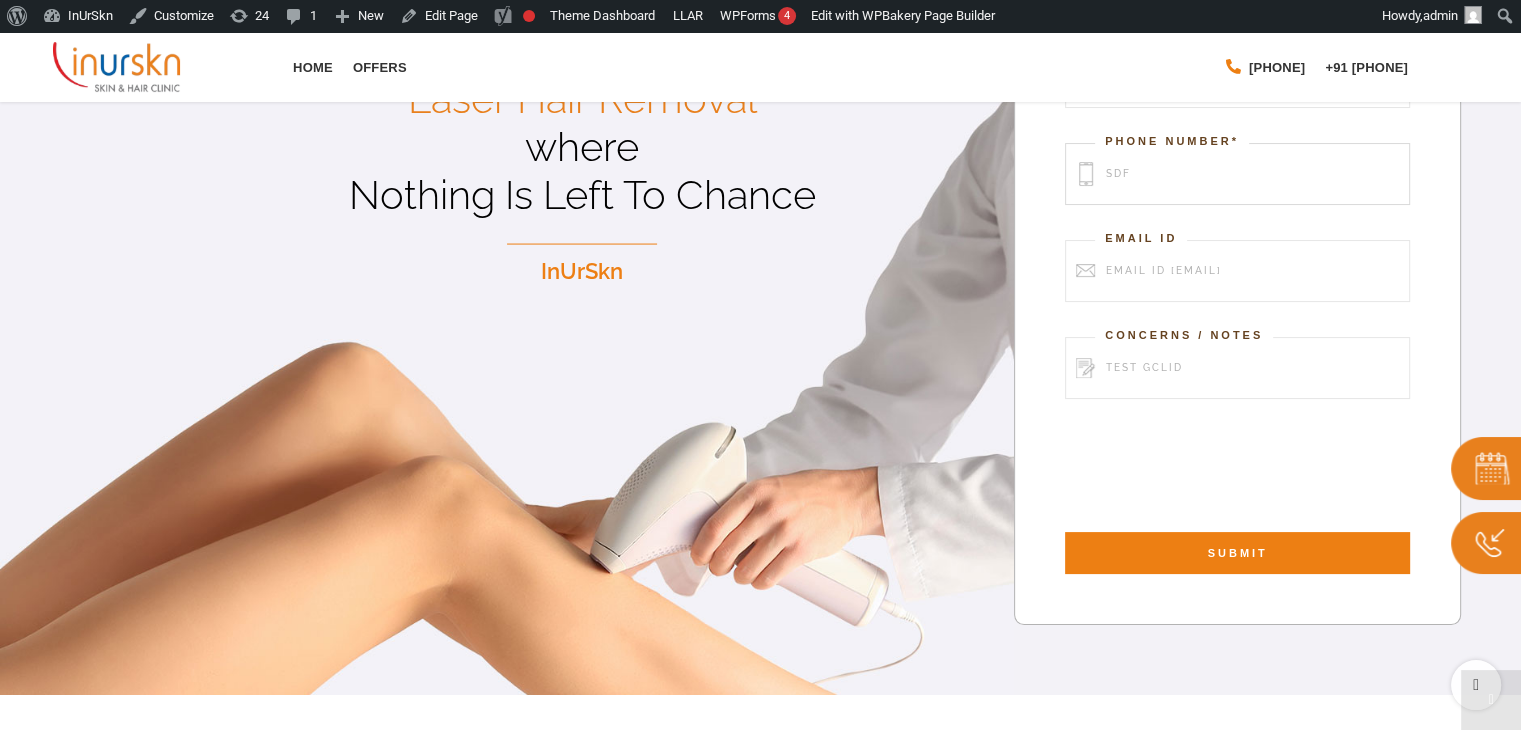scroll, scrollTop: 212, scrollLeft: 0, axis: vertical 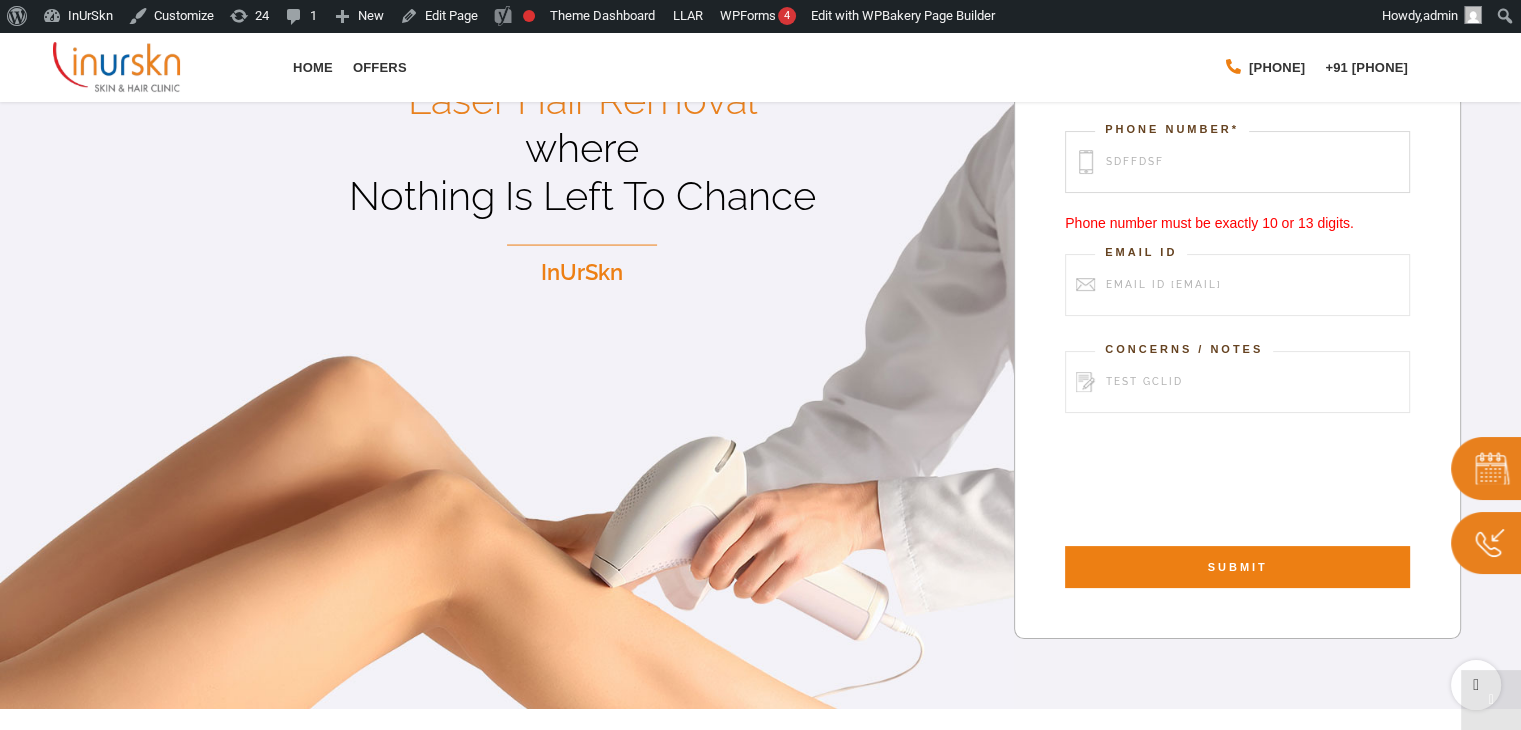 drag, startPoint x: 1151, startPoint y: 166, endPoint x: 1092, endPoint y: 165, distance: 59.008472 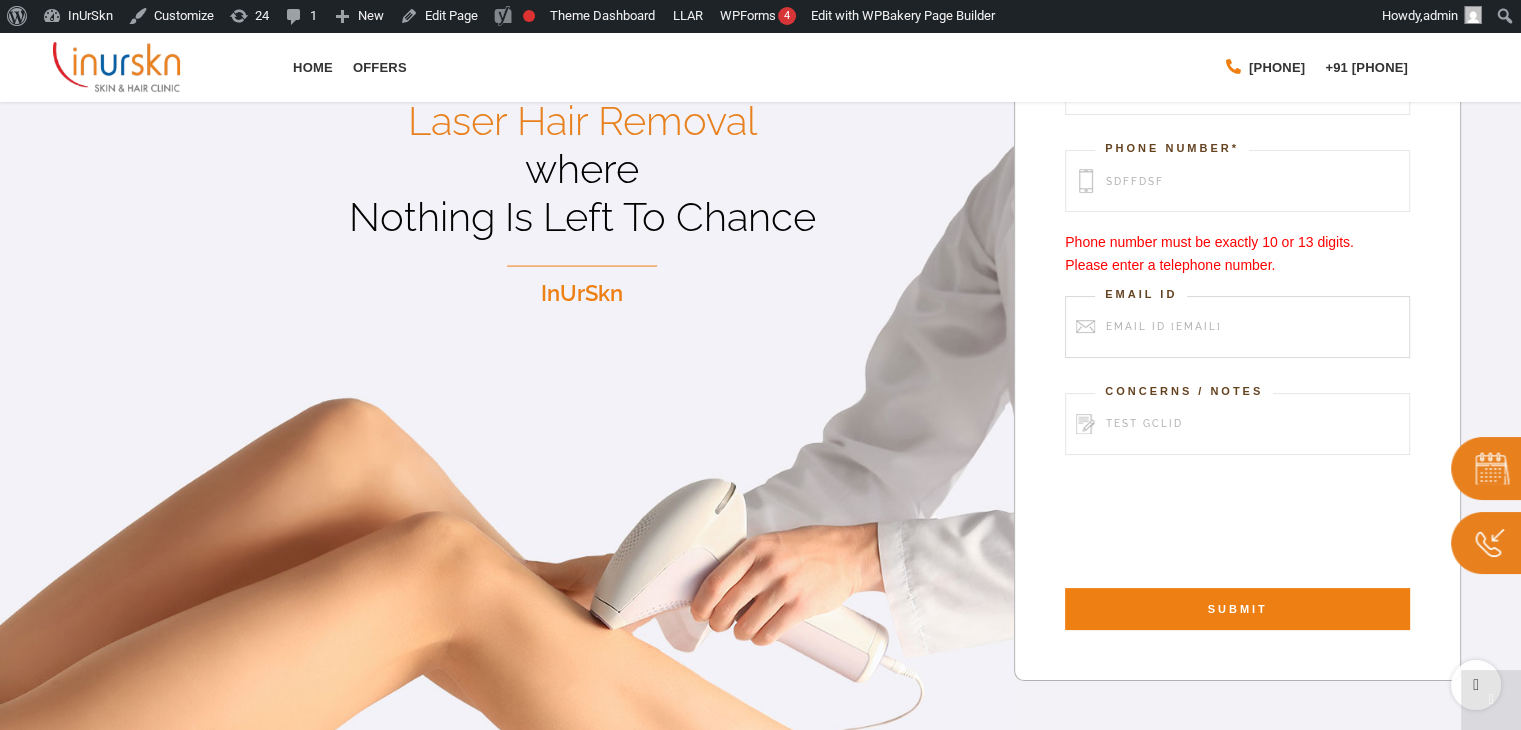 scroll, scrollTop: 243, scrollLeft: 0, axis: vertical 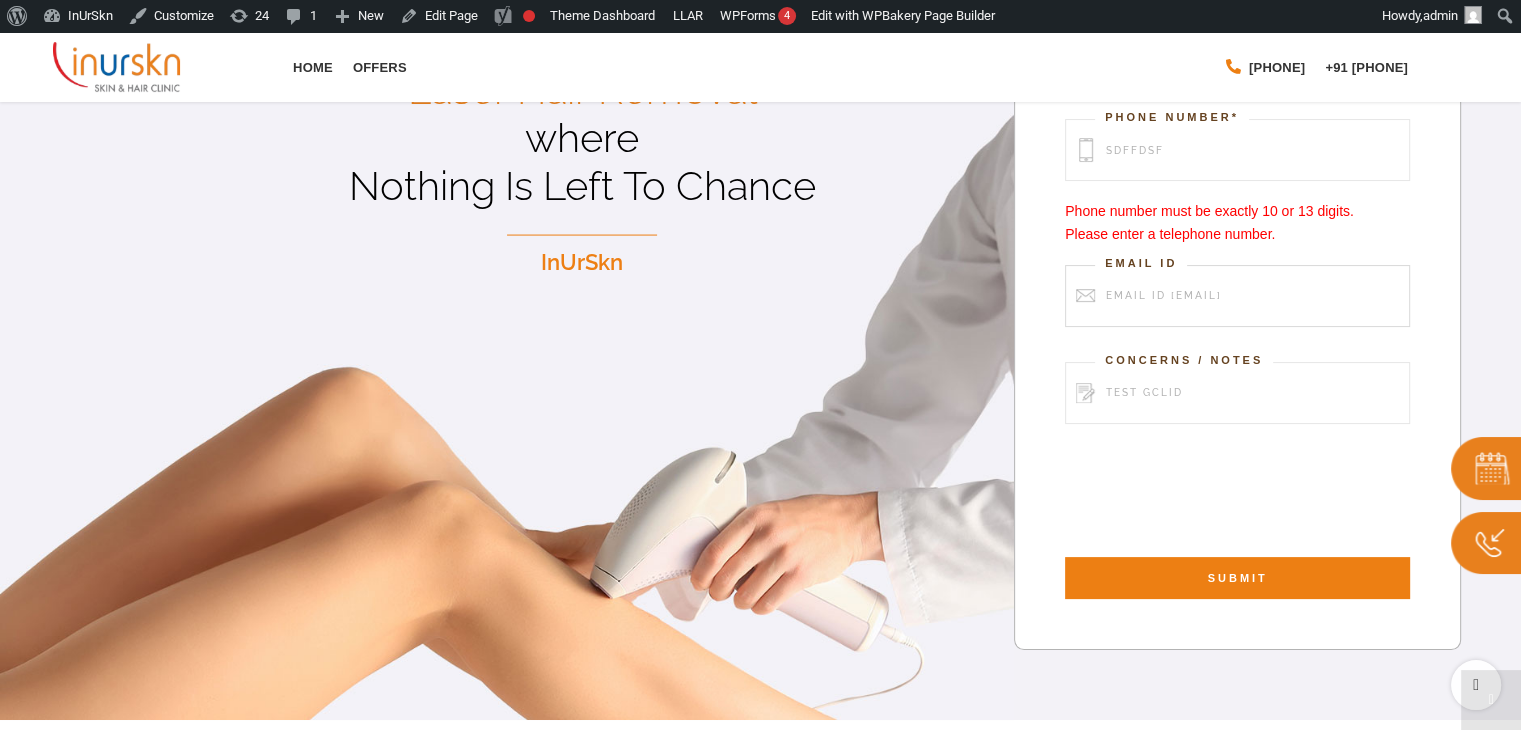 click on "Email Id ronak@gmail.com" at bounding box center (1237, 60) 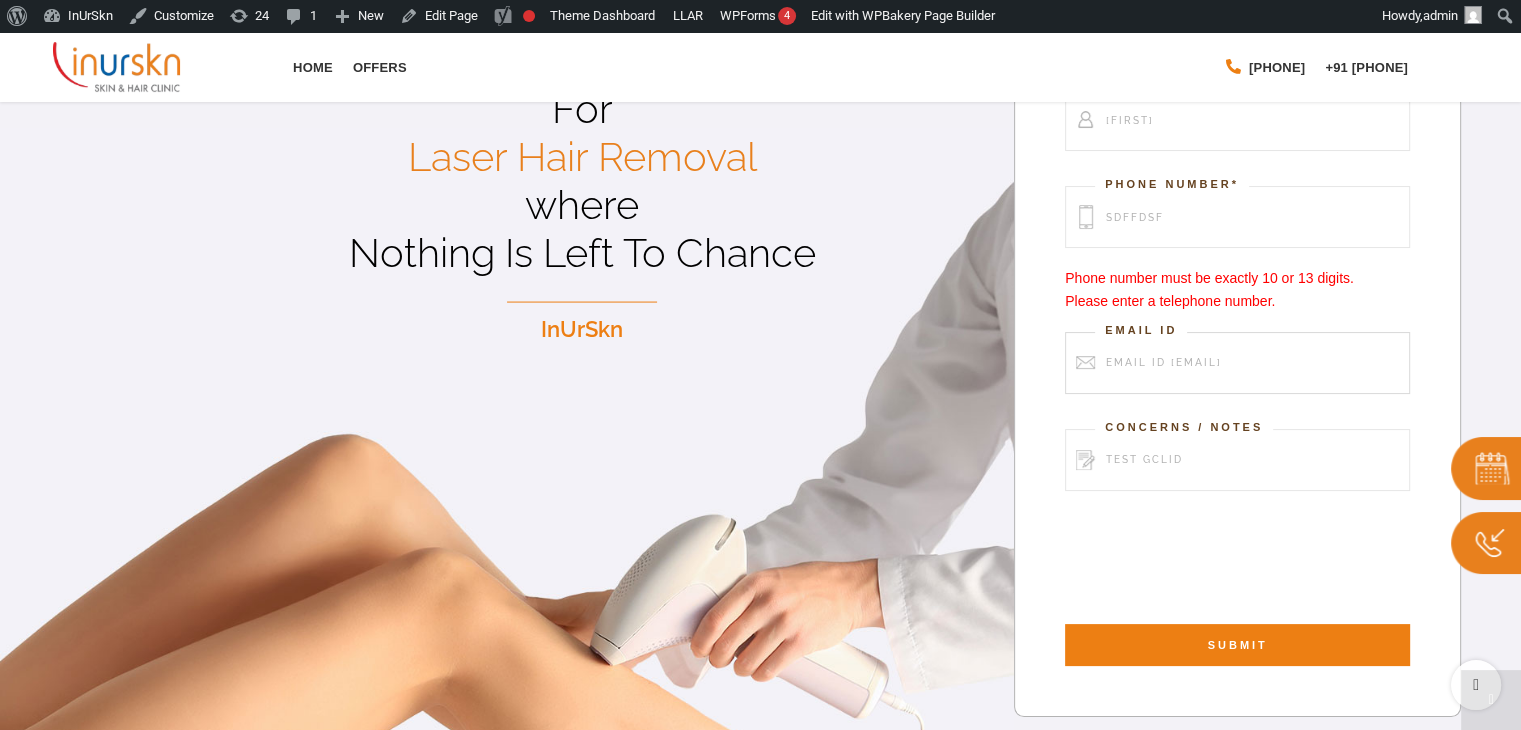 scroll, scrollTop: 143, scrollLeft: 0, axis: vertical 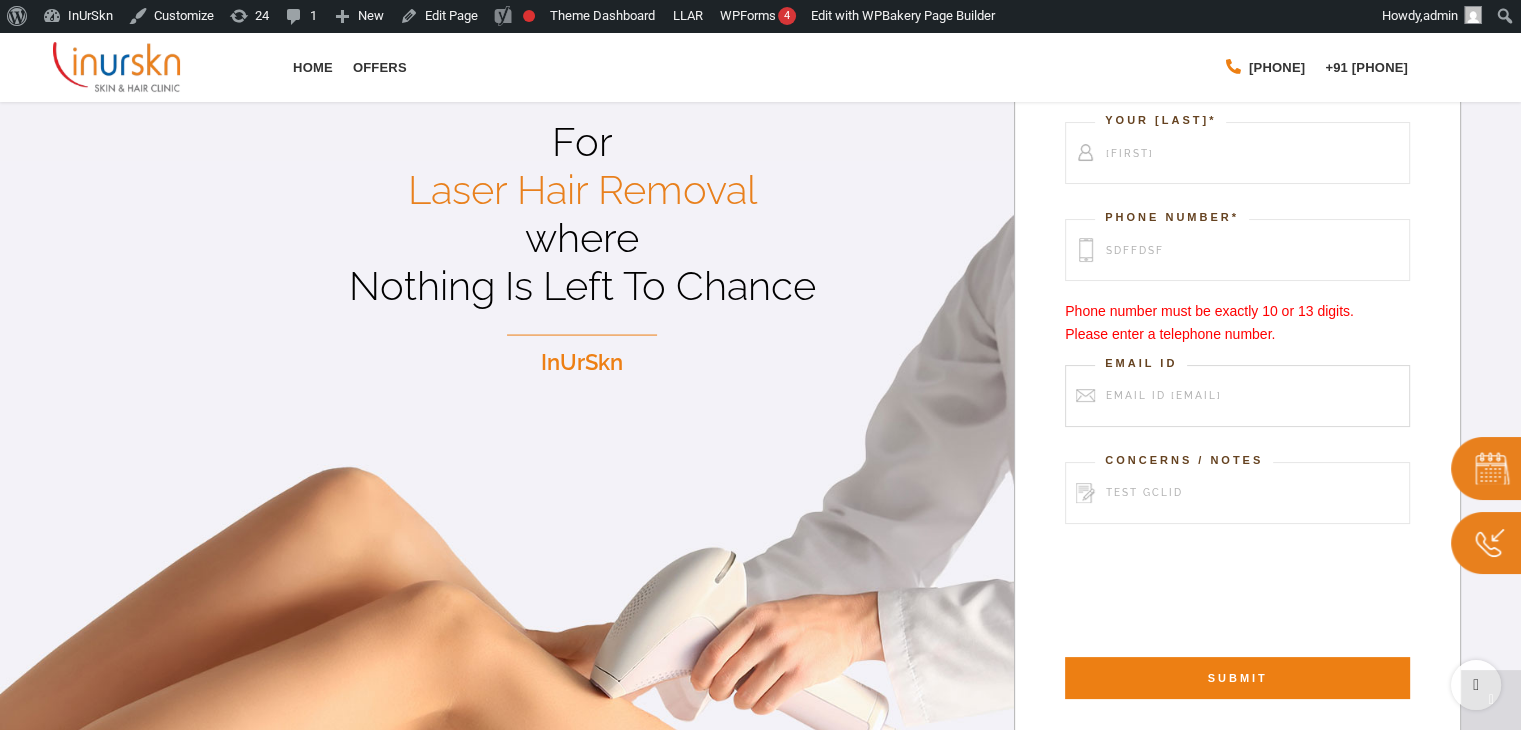 drag, startPoint x: 1253, startPoint y: 422, endPoint x: 1100, endPoint y: 405, distance: 153.94154 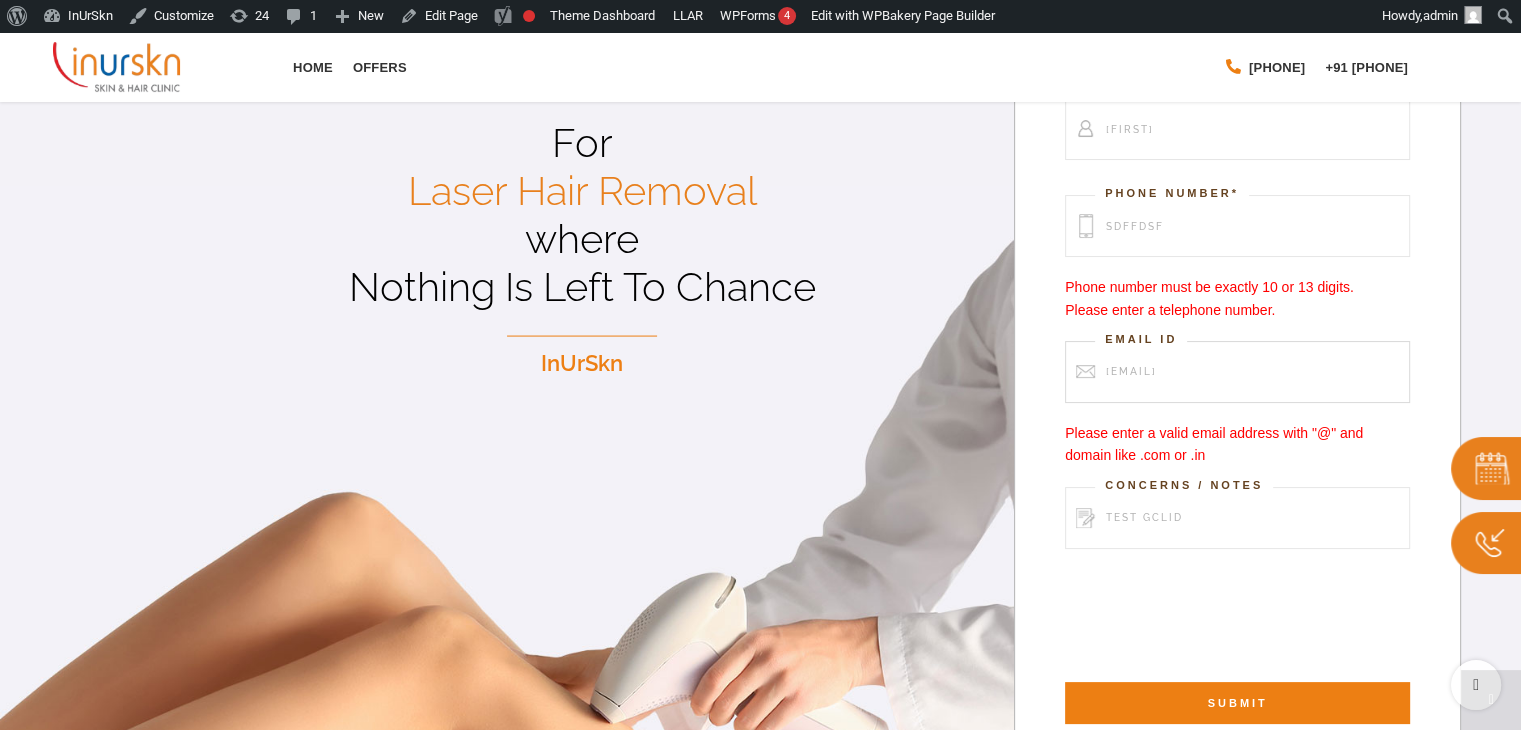 scroll, scrollTop: 143, scrollLeft: 0, axis: vertical 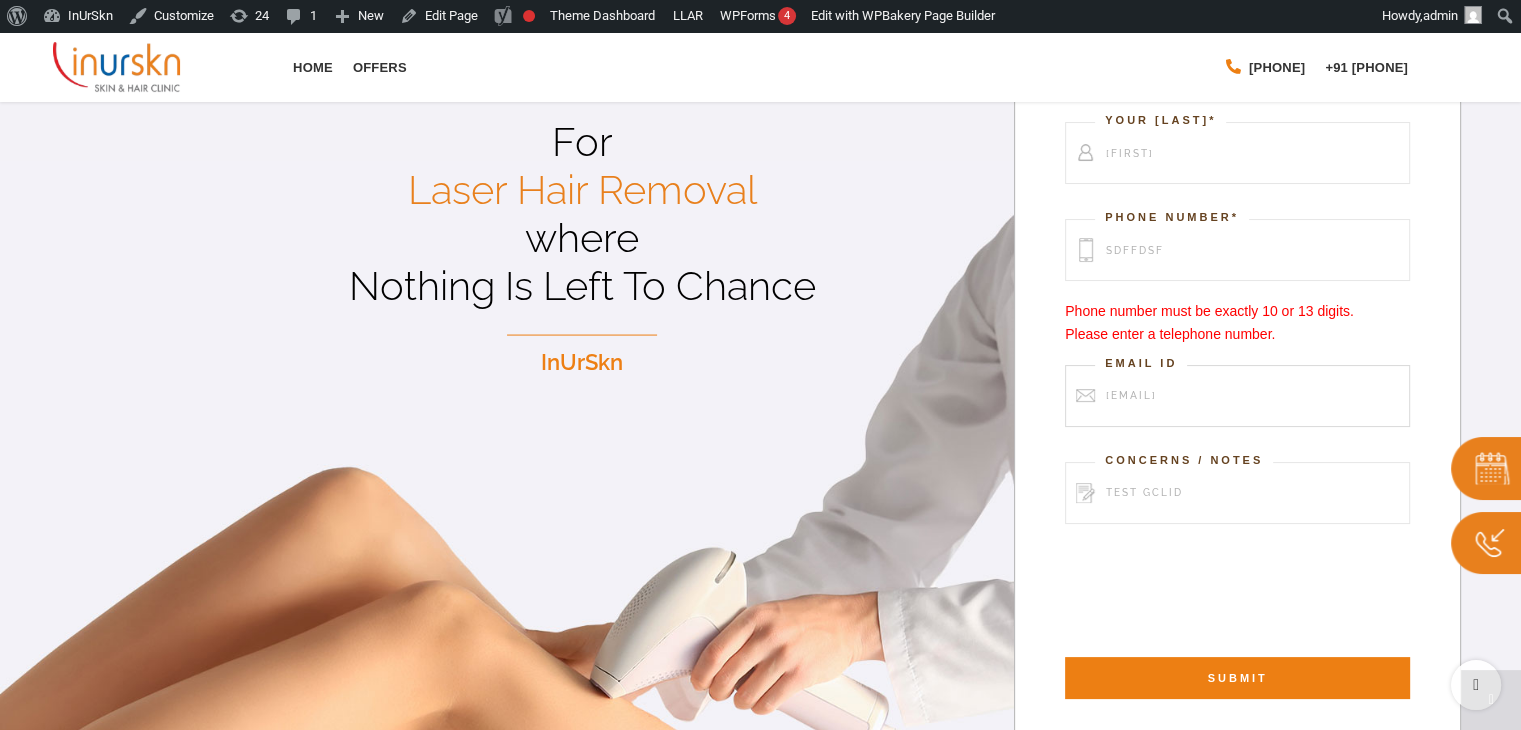 drag, startPoint x: 1245, startPoint y: 418, endPoint x: 1209, endPoint y: 425, distance: 36.67424 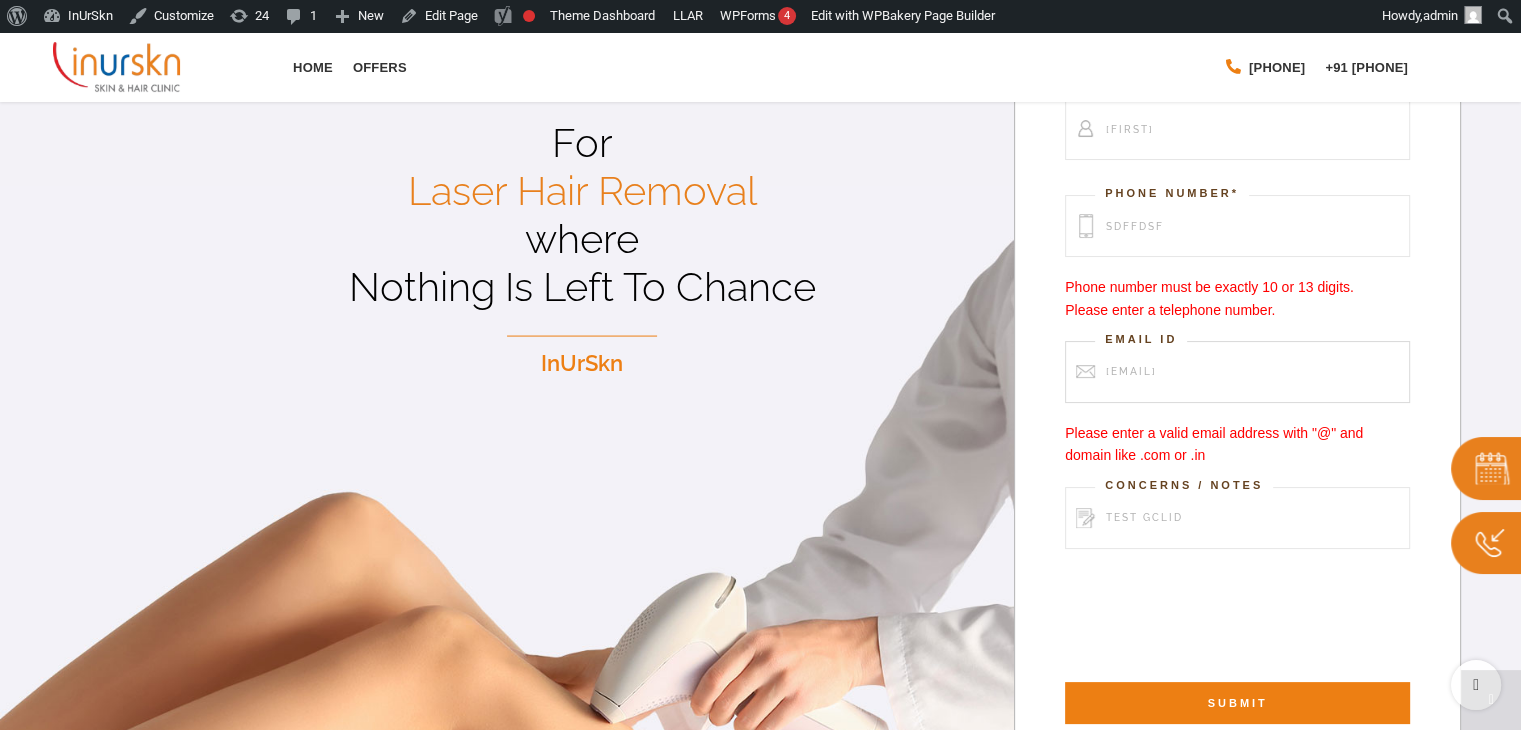 scroll, scrollTop: 143, scrollLeft: 0, axis: vertical 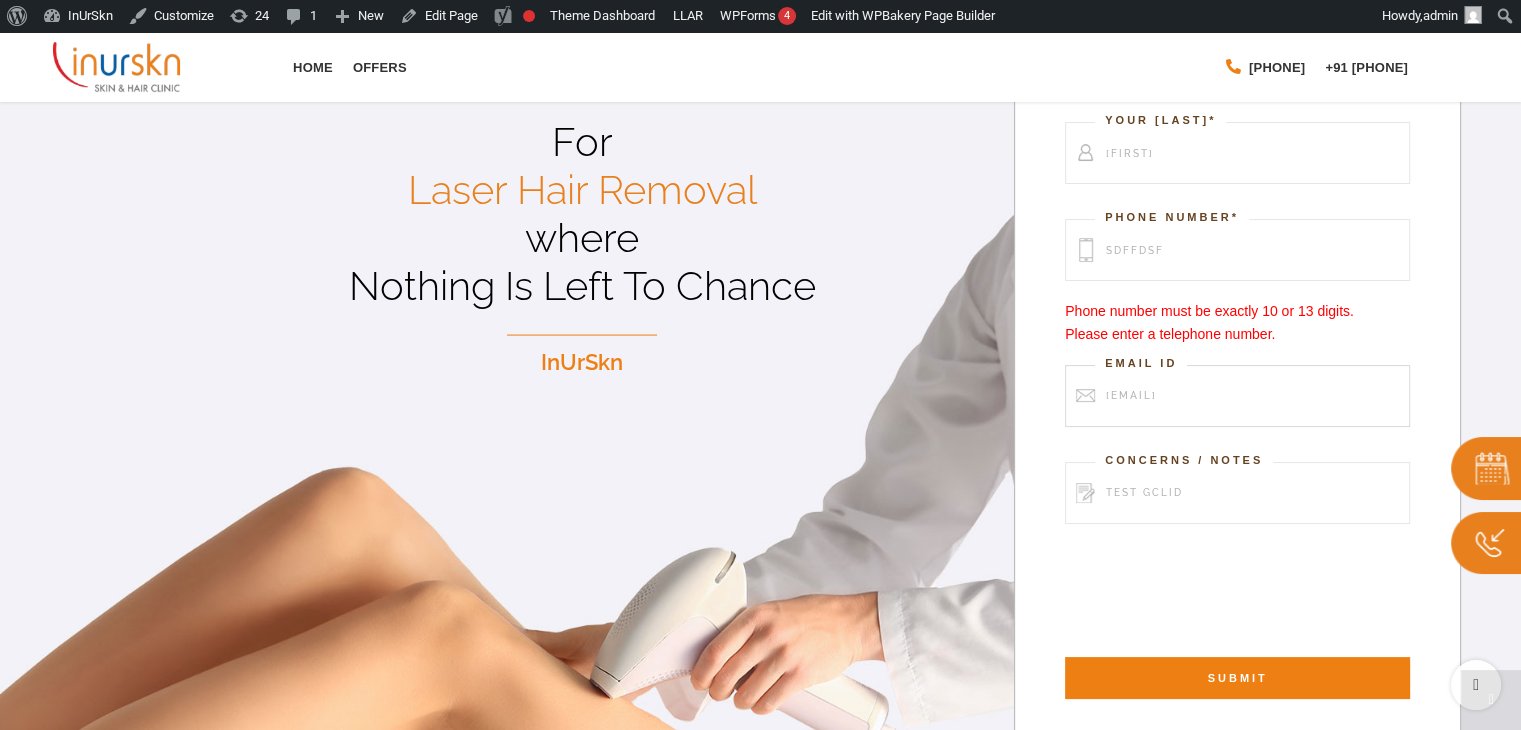 click on "rrrr@cfdfd.com" at bounding box center (1237, 396) 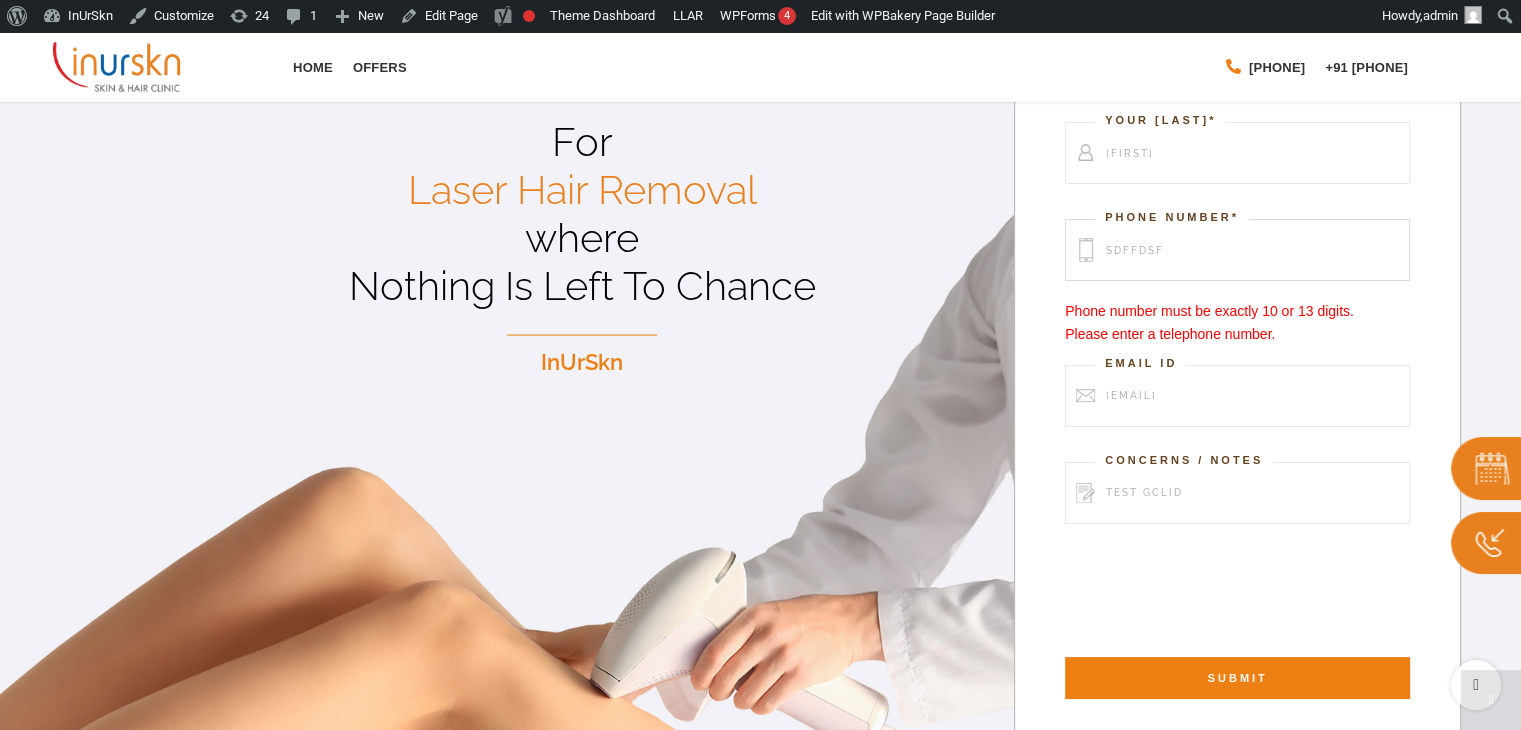 click on "sdffdsf" at bounding box center (1237, 250) 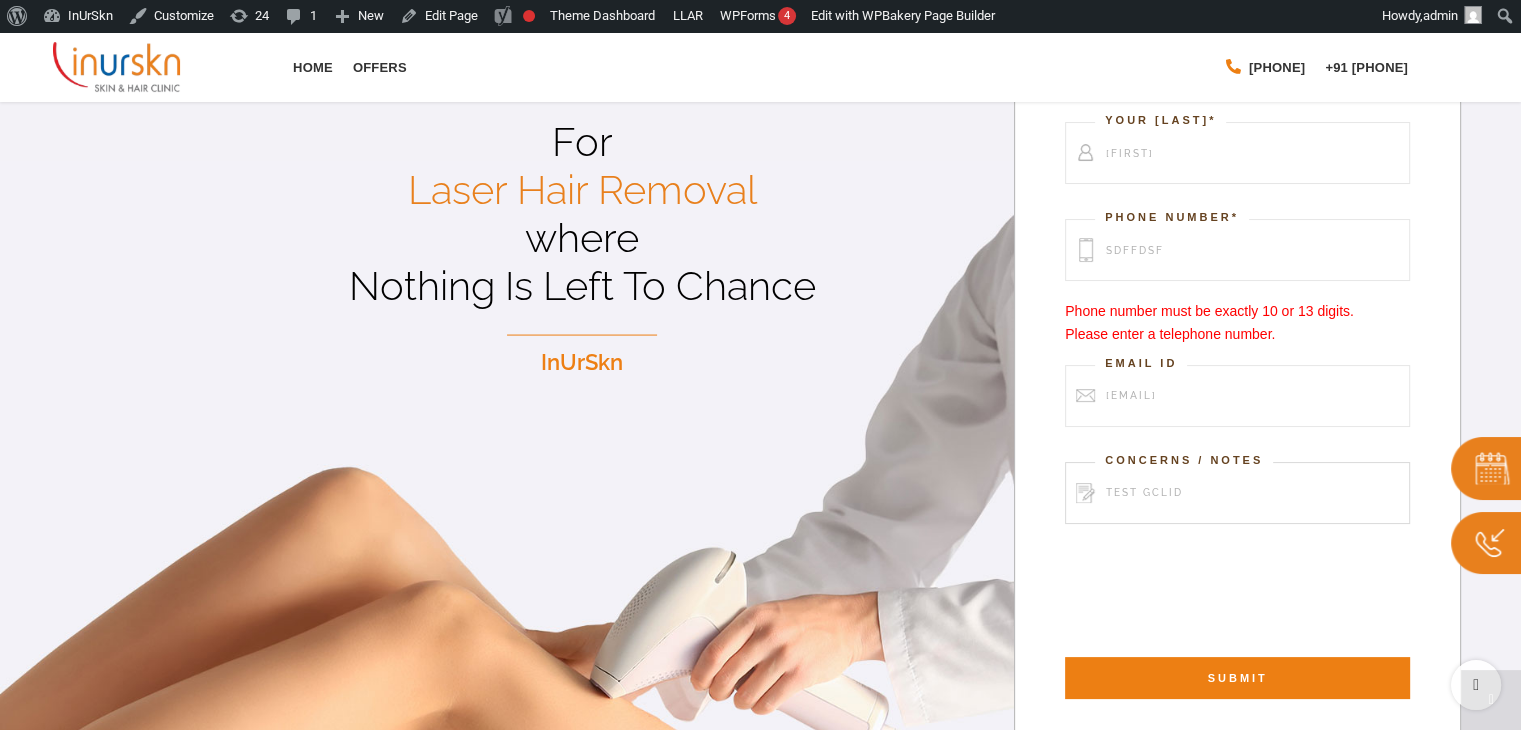 drag, startPoint x: 1174, startPoint y: 510, endPoint x: 1205, endPoint y: 514, distance: 31.257 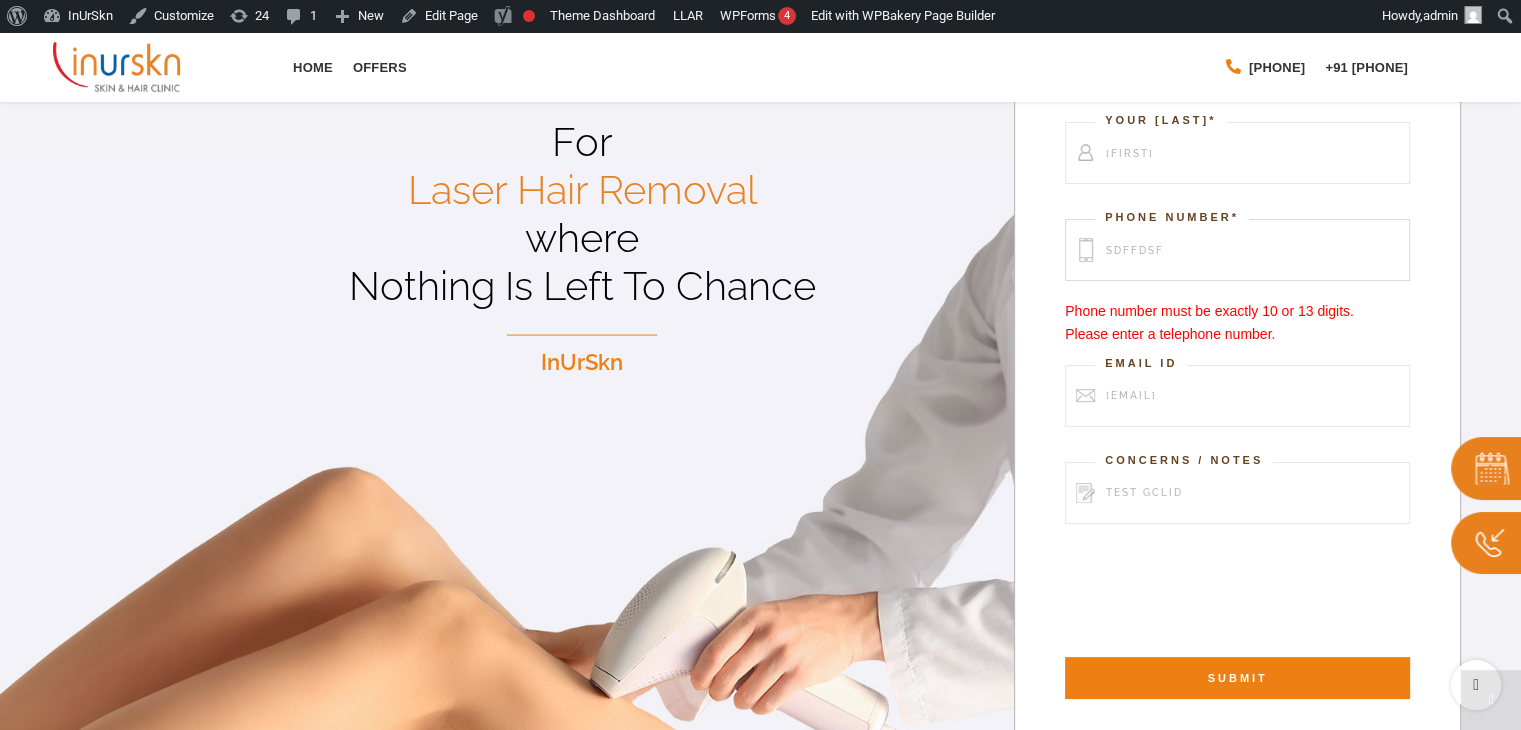click on "sdffdsf" at bounding box center [1237, 250] 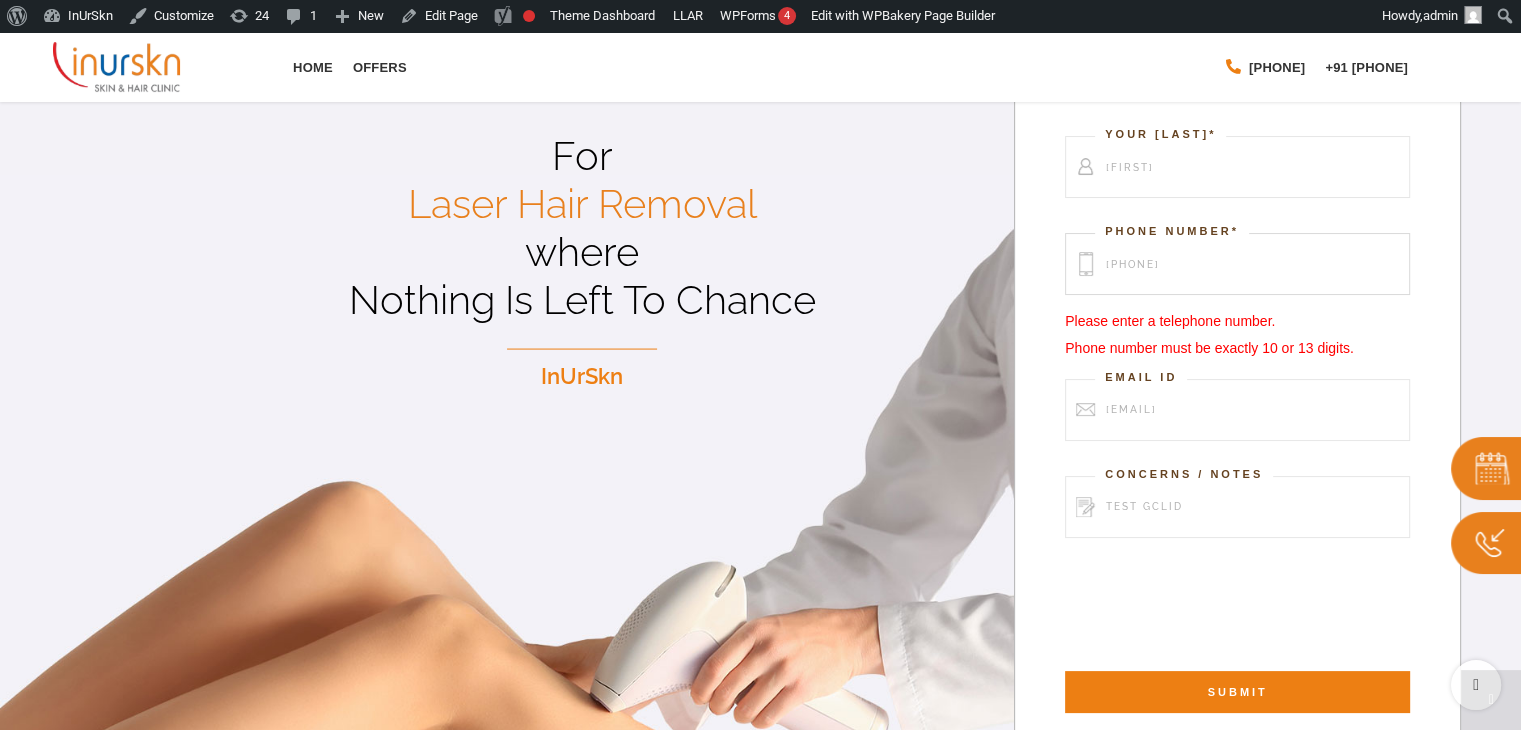 scroll, scrollTop: 143, scrollLeft: 0, axis: vertical 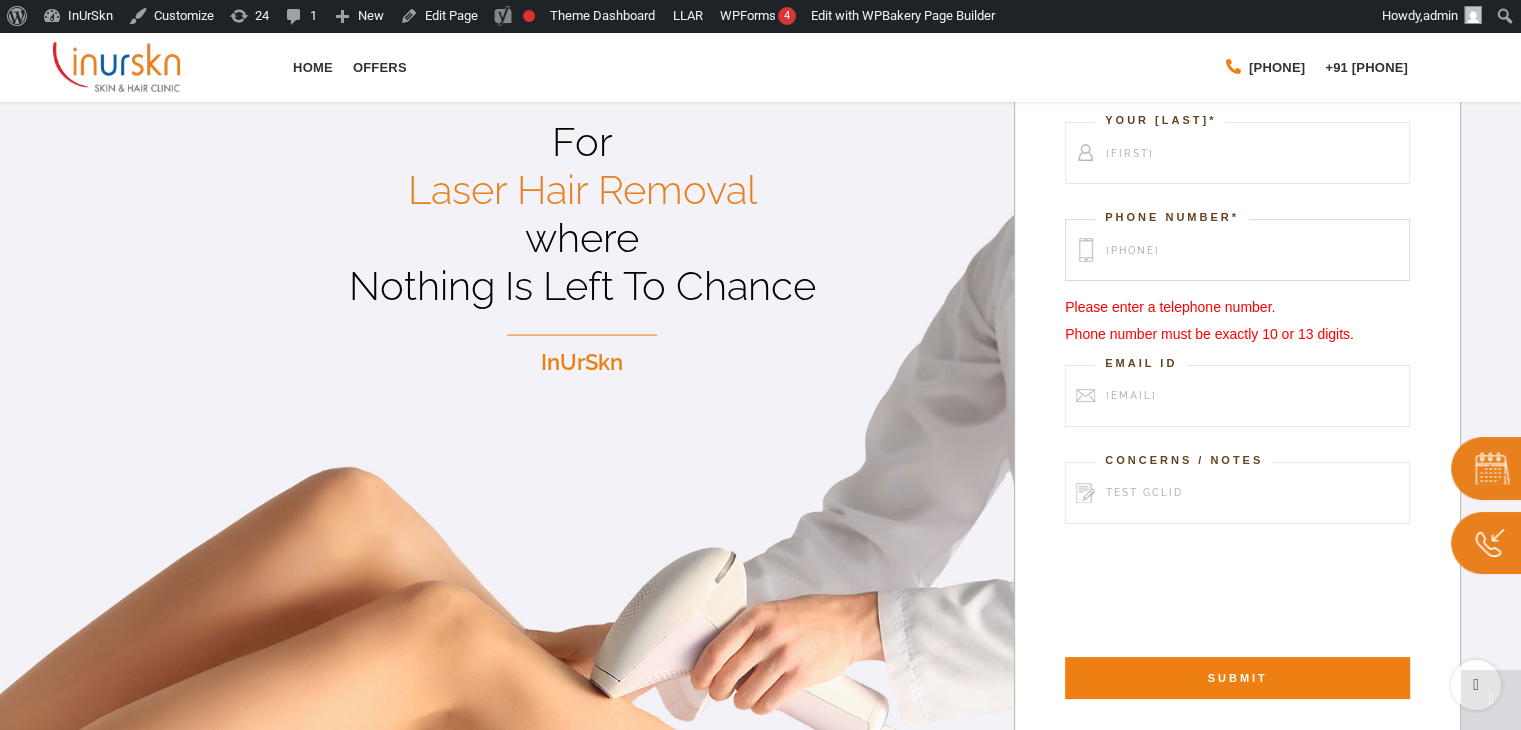 drag, startPoint x: 1207, startPoint y: 265, endPoint x: 1073, endPoint y: 257, distance: 134.23859 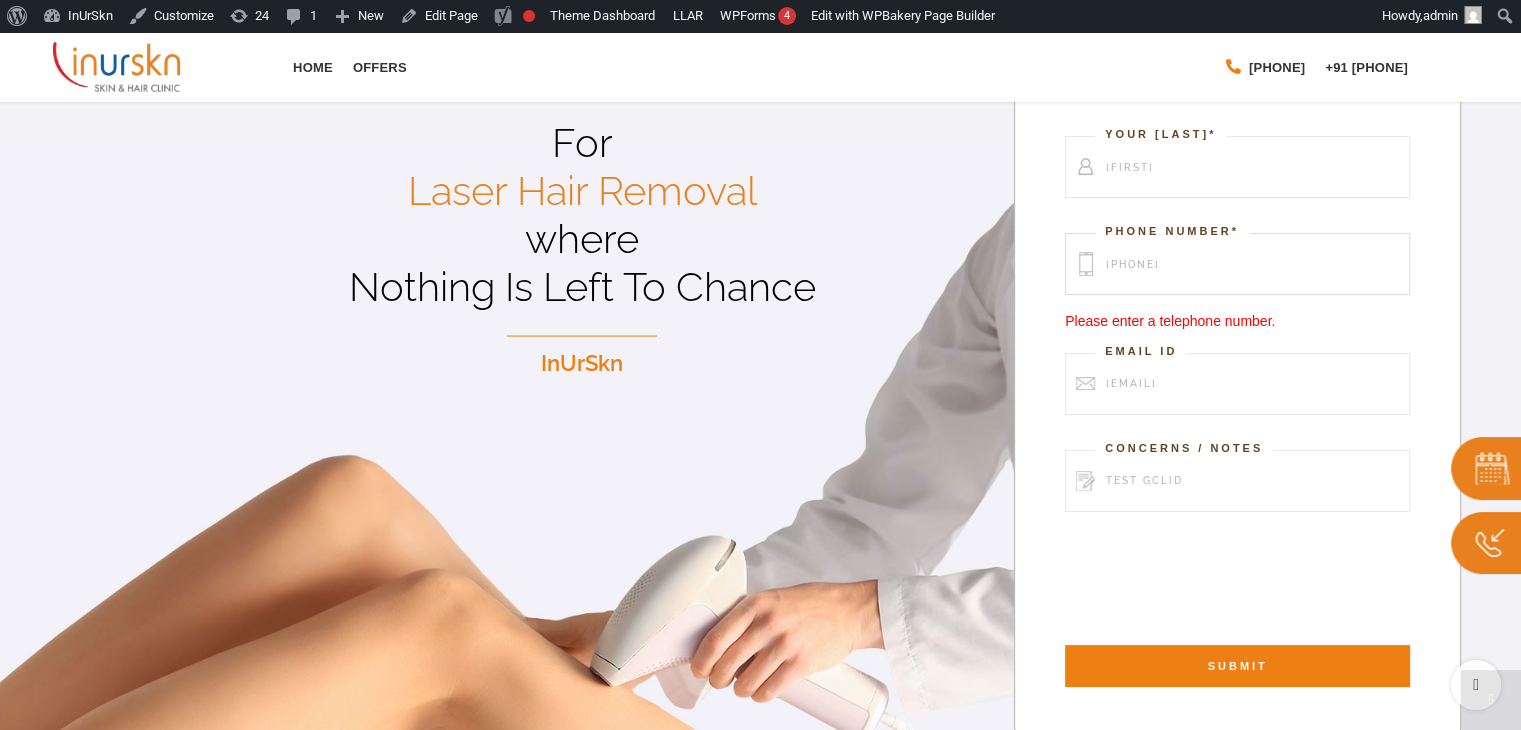 type on "9812345678" 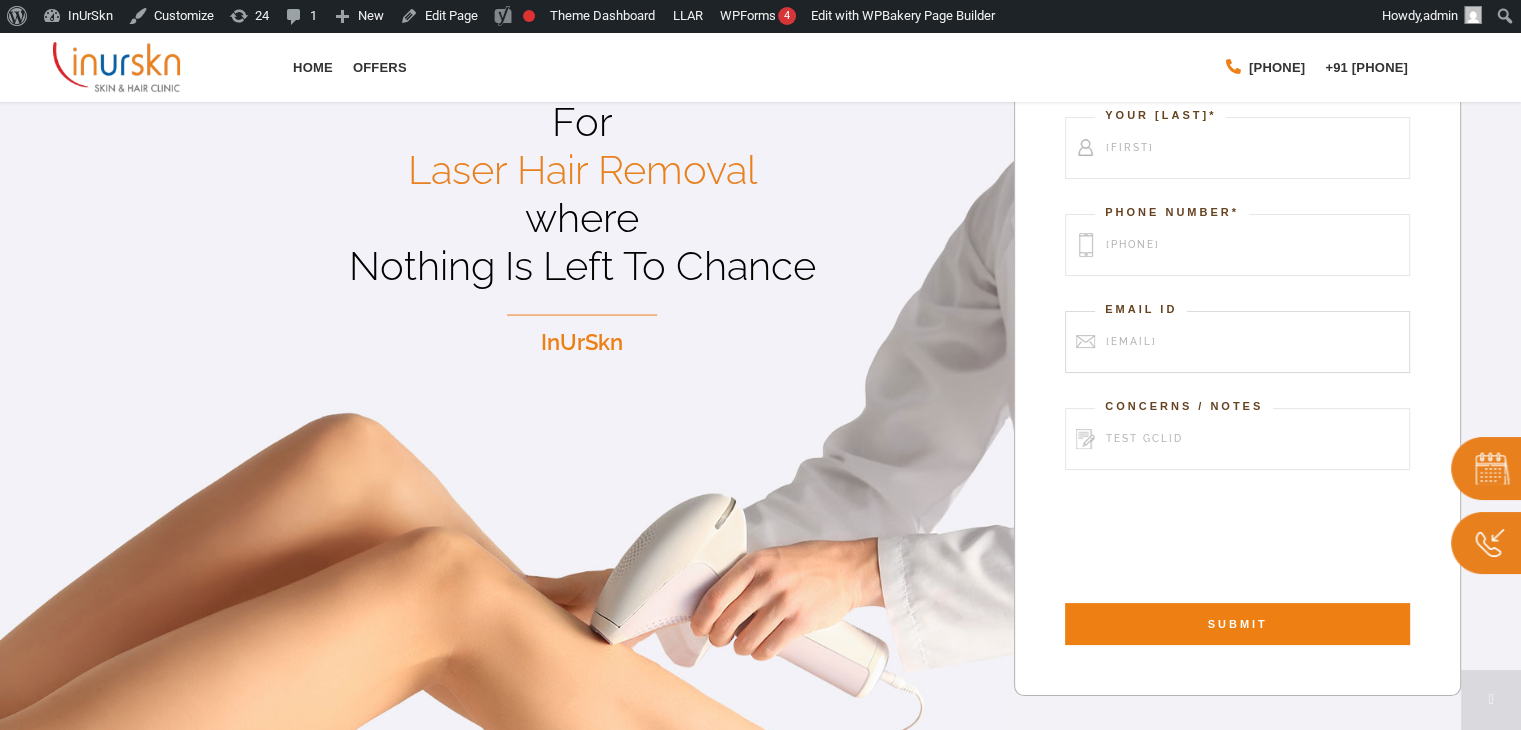 scroll, scrollTop: 100, scrollLeft: 0, axis: vertical 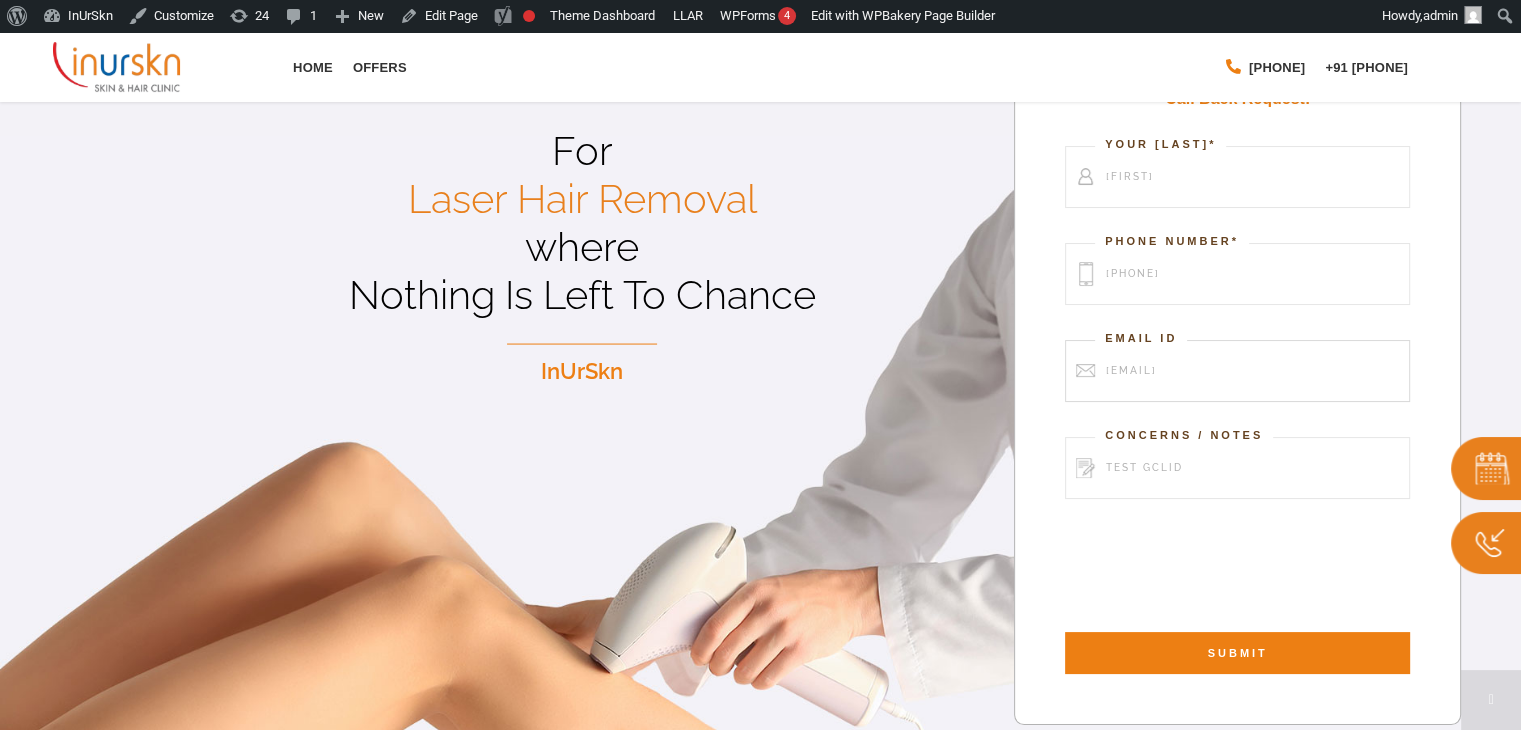 click on "rrrr@cfdfd.com" at bounding box center [1237, 371] 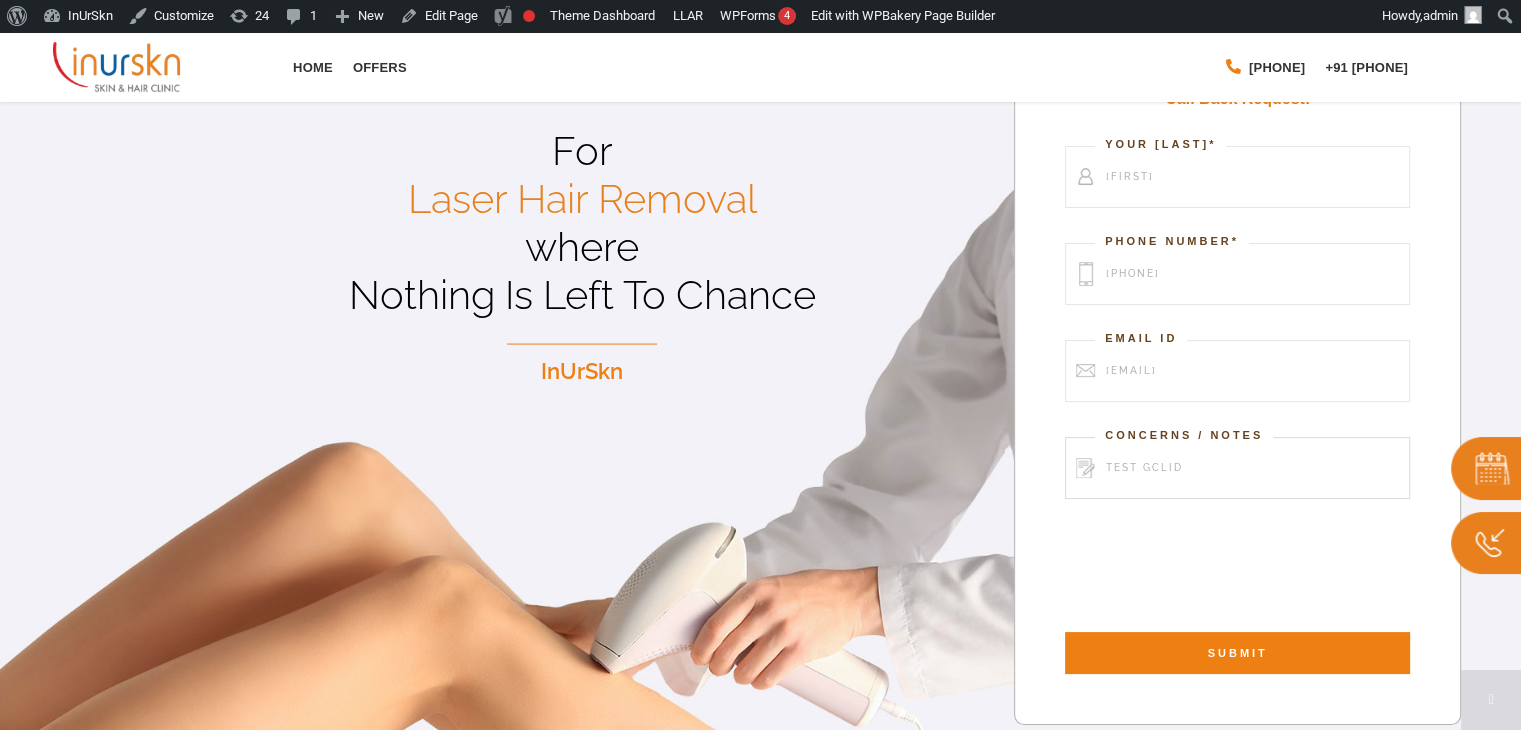 click on "test gclid" at bounding box center (1237, 468) 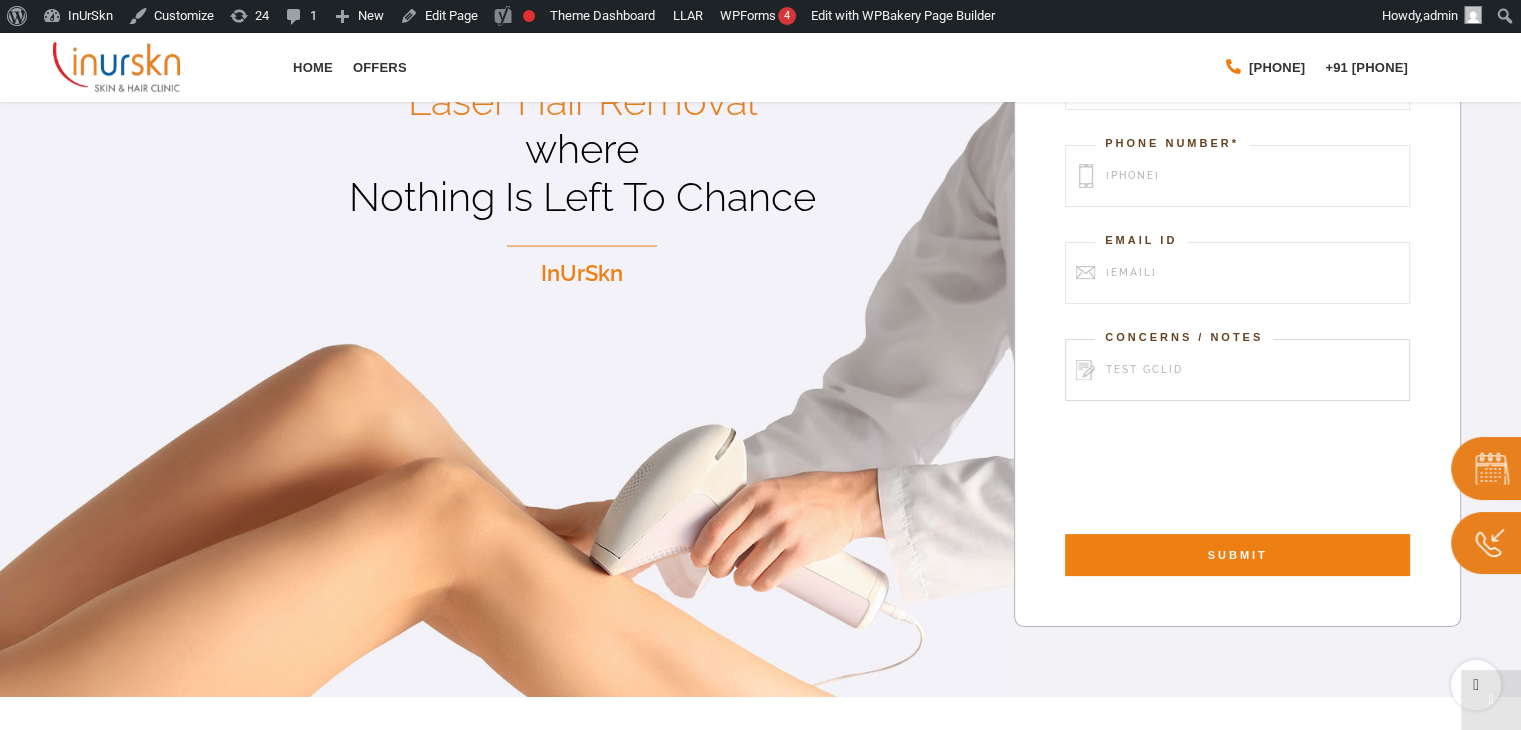 scroll, scrollTop: 200, scrollLeft: 0, axis: vertical 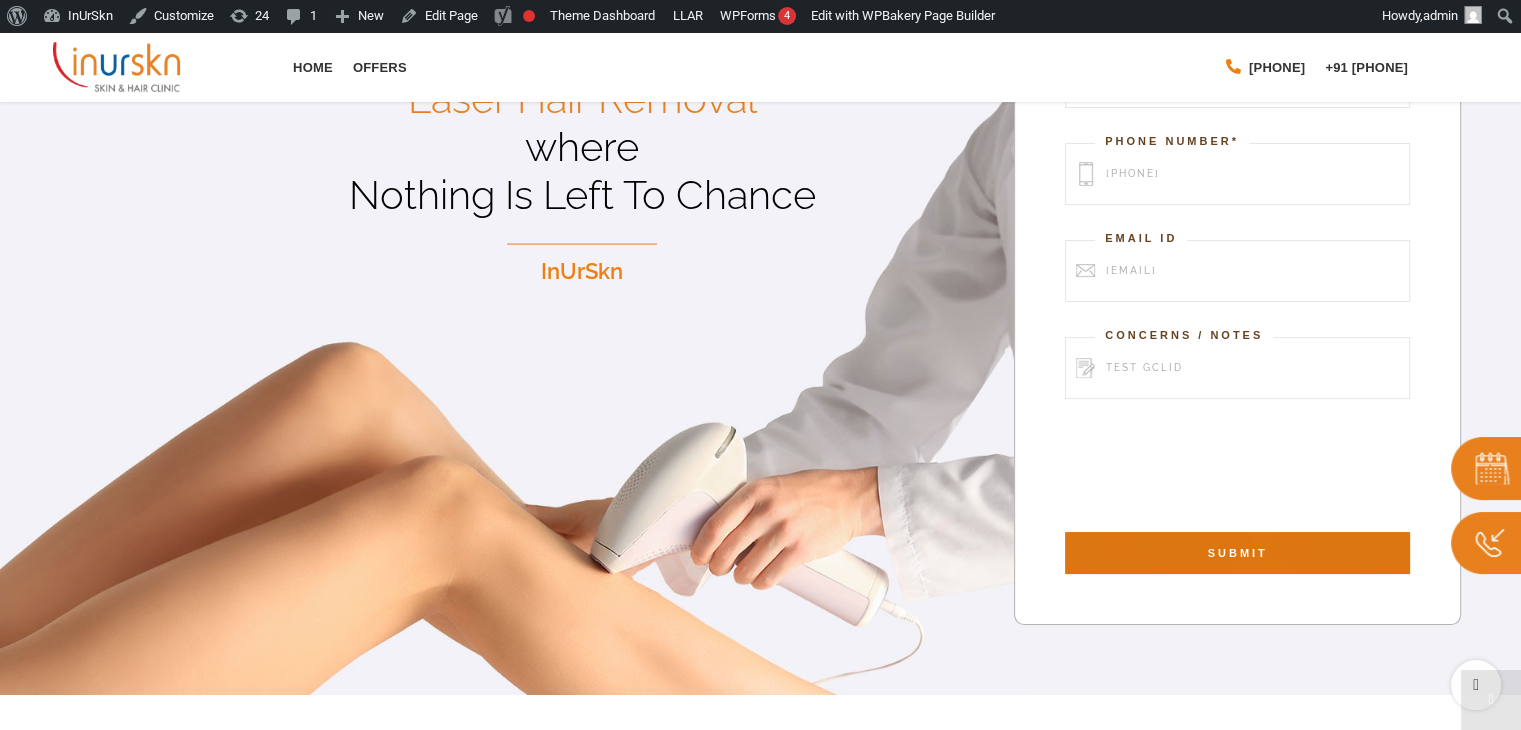 click on "SUBMIT" at bounding box center [1237, 553] 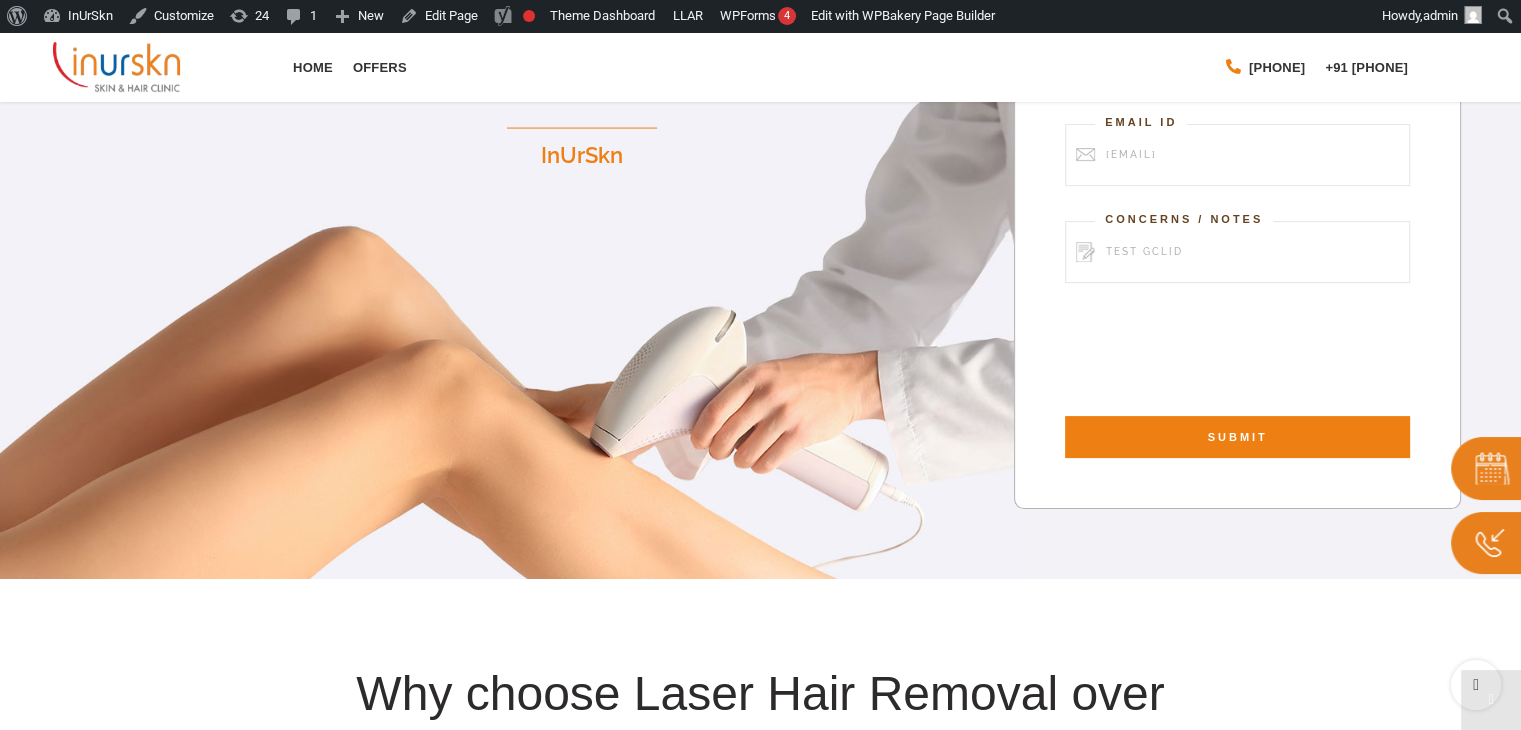 scroll, scrollTop: 500, scrollLeft: 0, axis: vertical 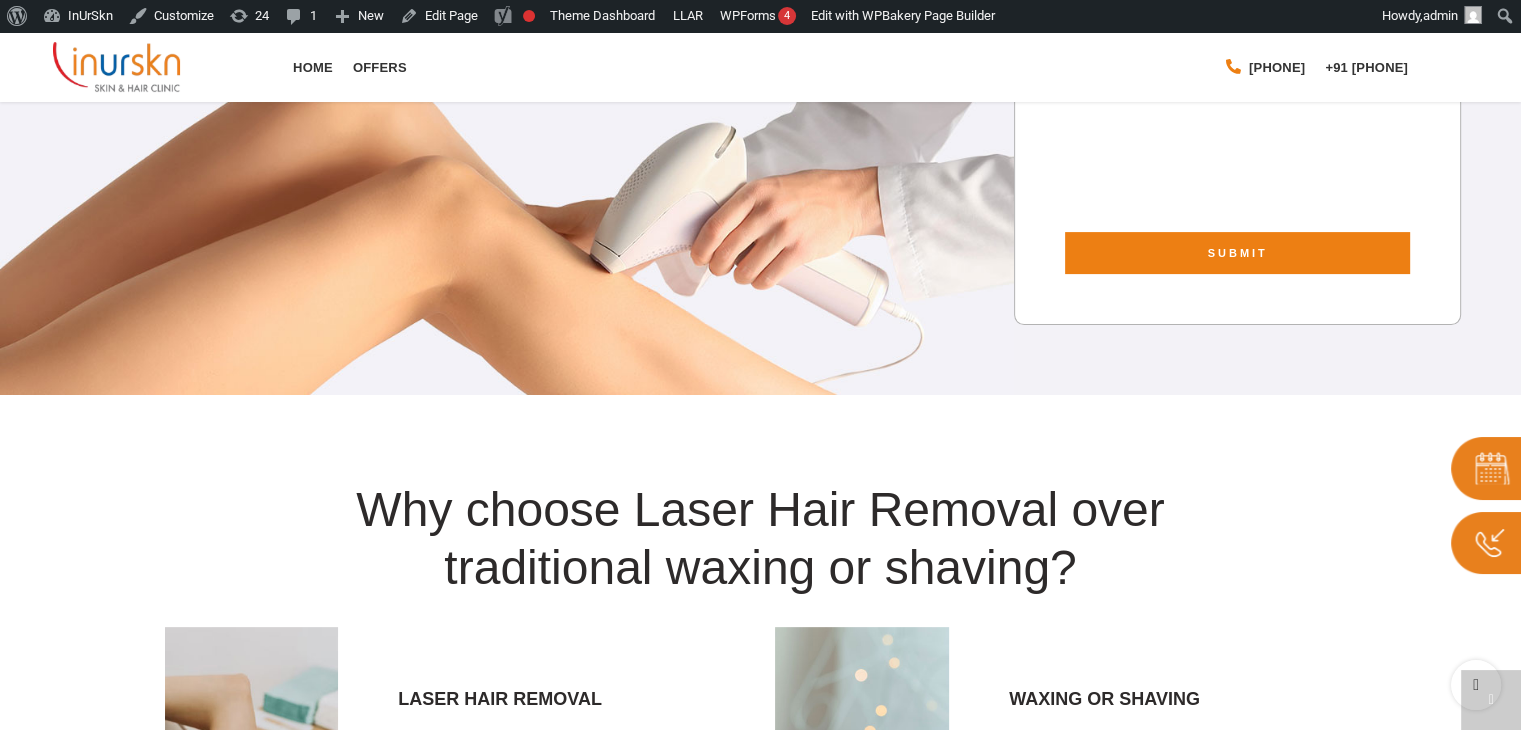 click at bounding box center (760, 700) 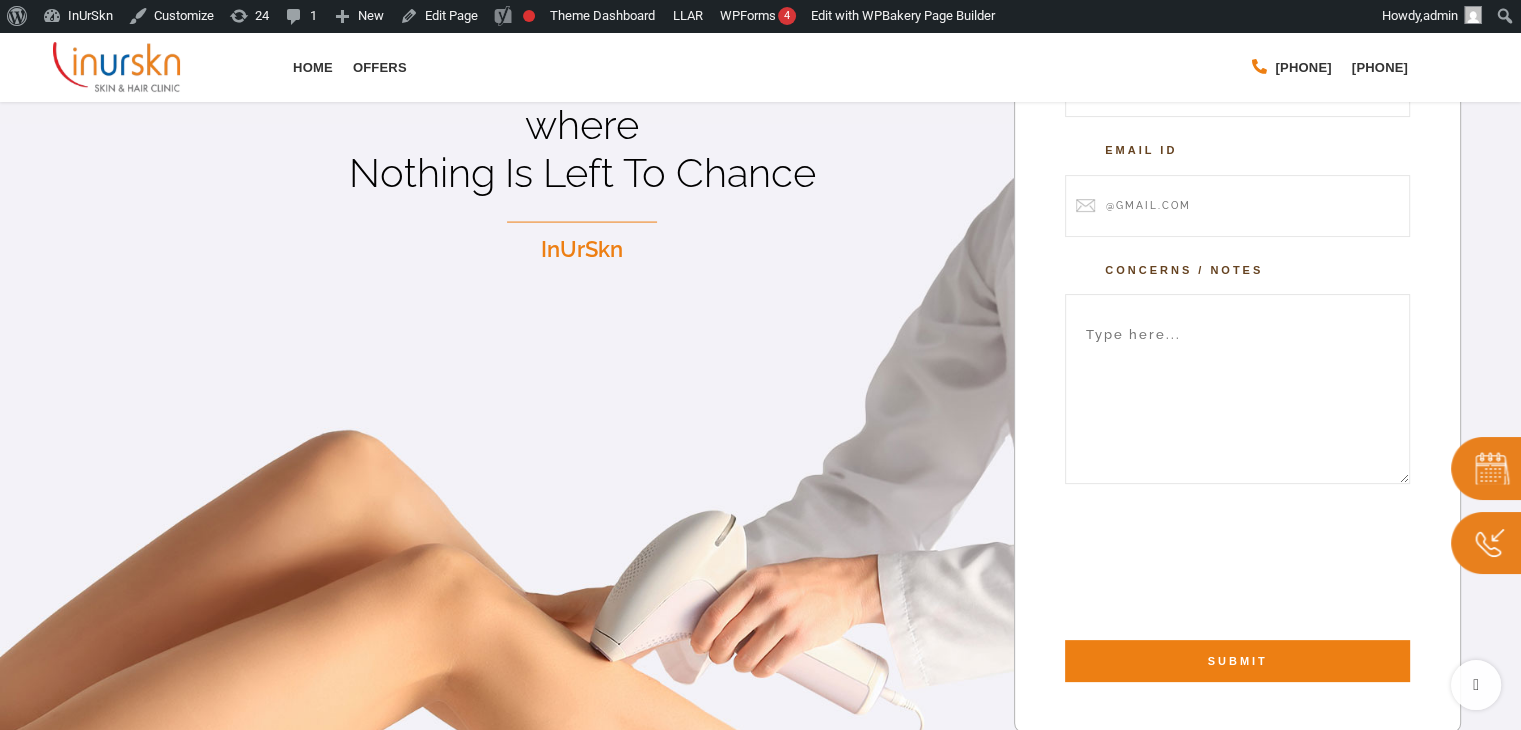 scroll, scrollTop: 332, scrollLeft: 0, axis: vertical 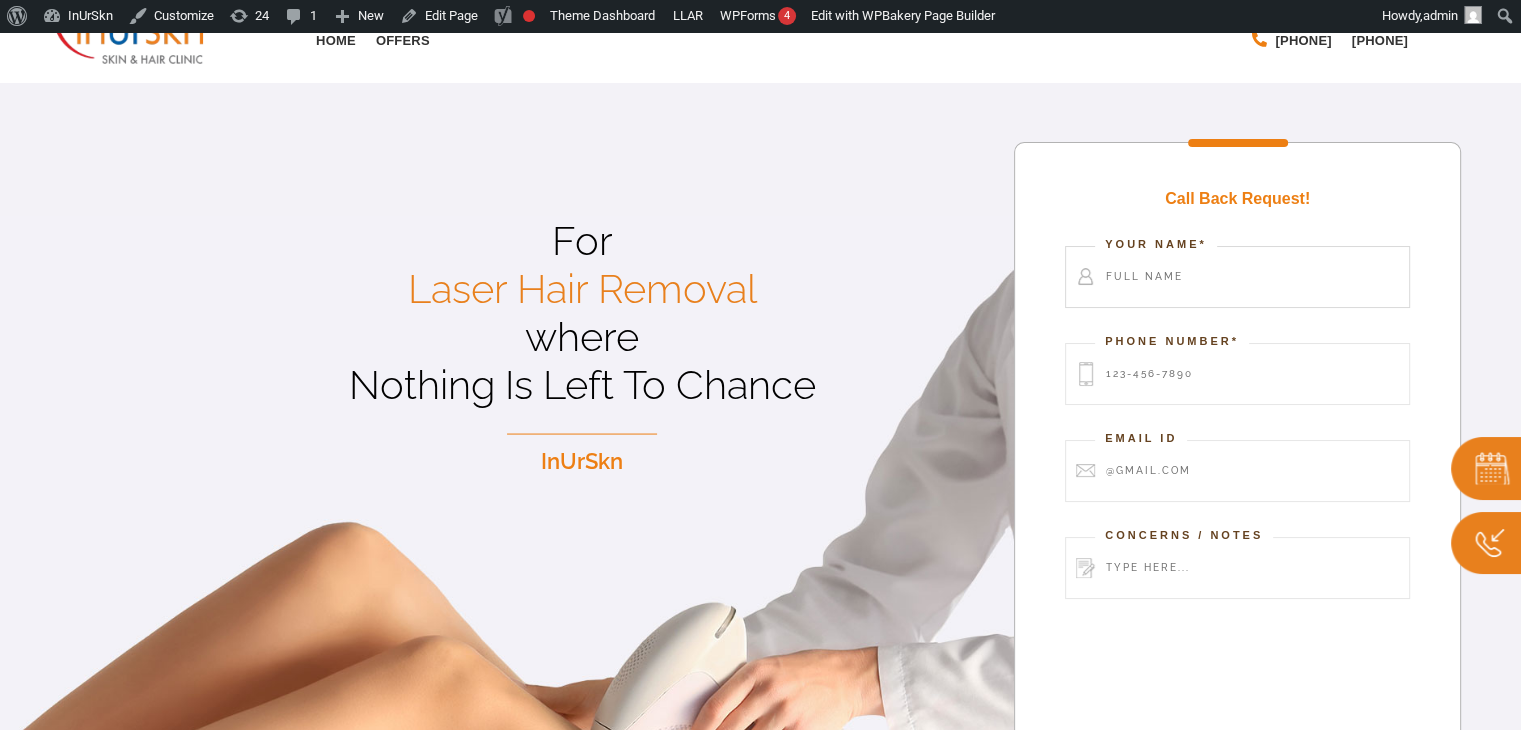 click at bounding box center (1237, 277) 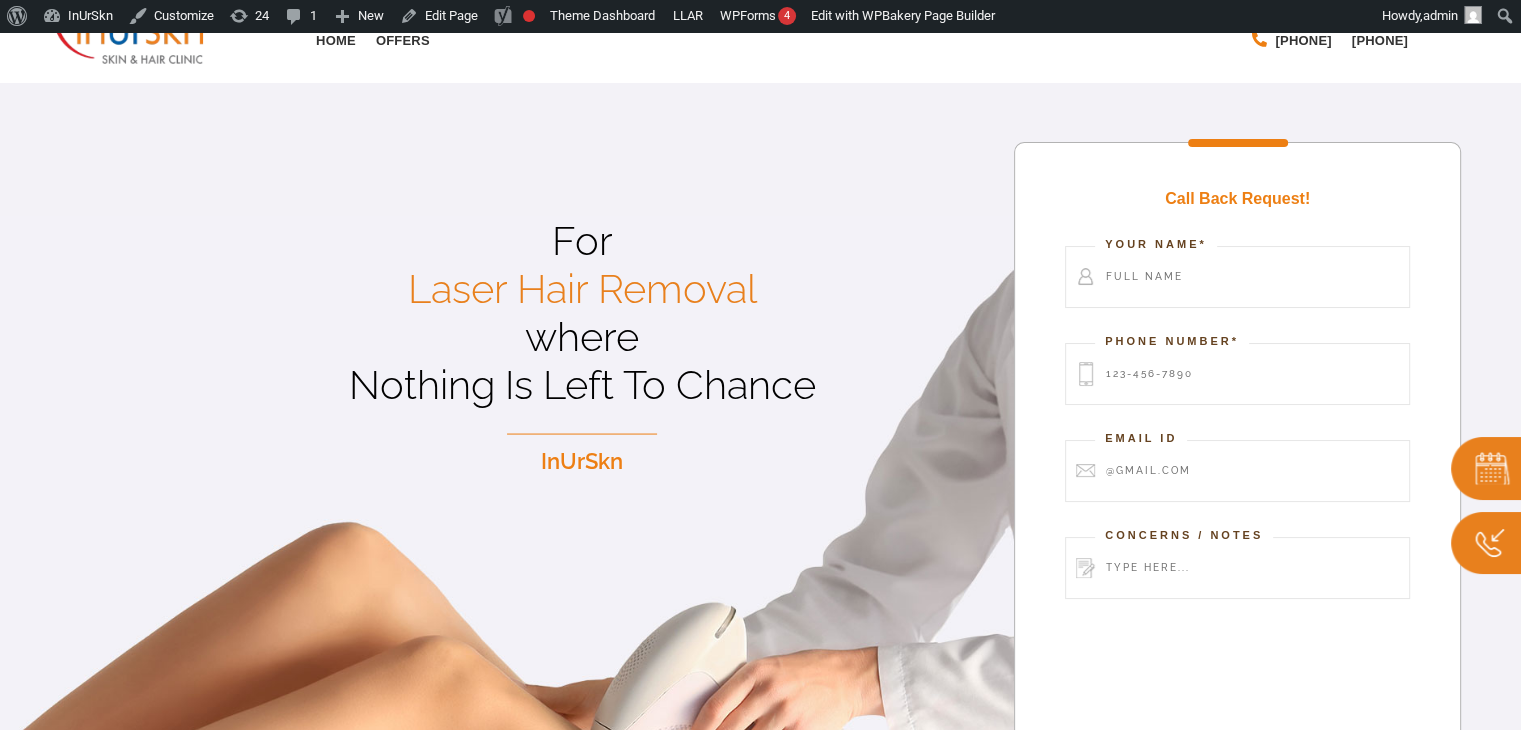 click on "For
Laser Hair Removal
where
Nothing Is Left To Chance
InUrSkn" at bounding box center (507, 453) 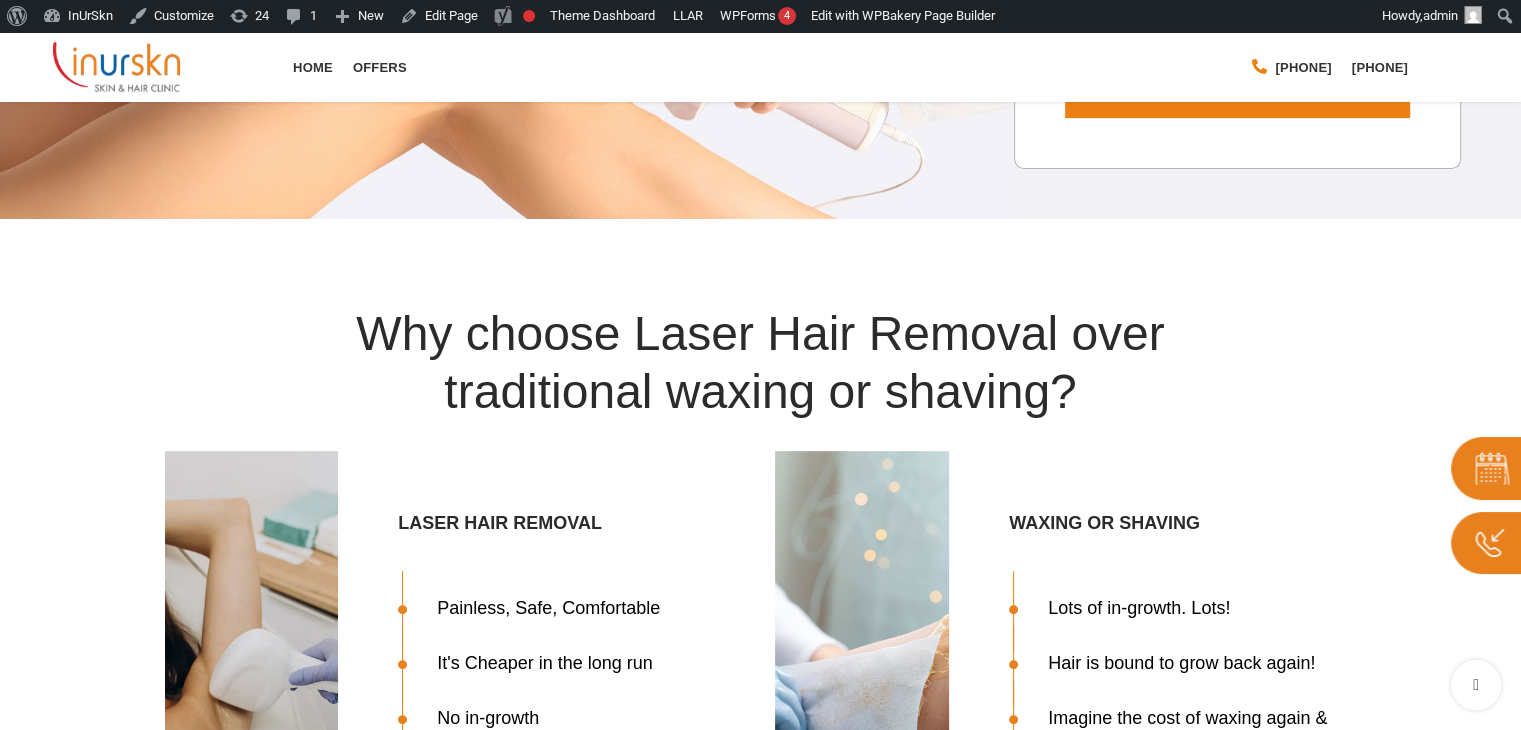 scroll, scrollTop: 700, scrollLeft: 0, axis: vertical 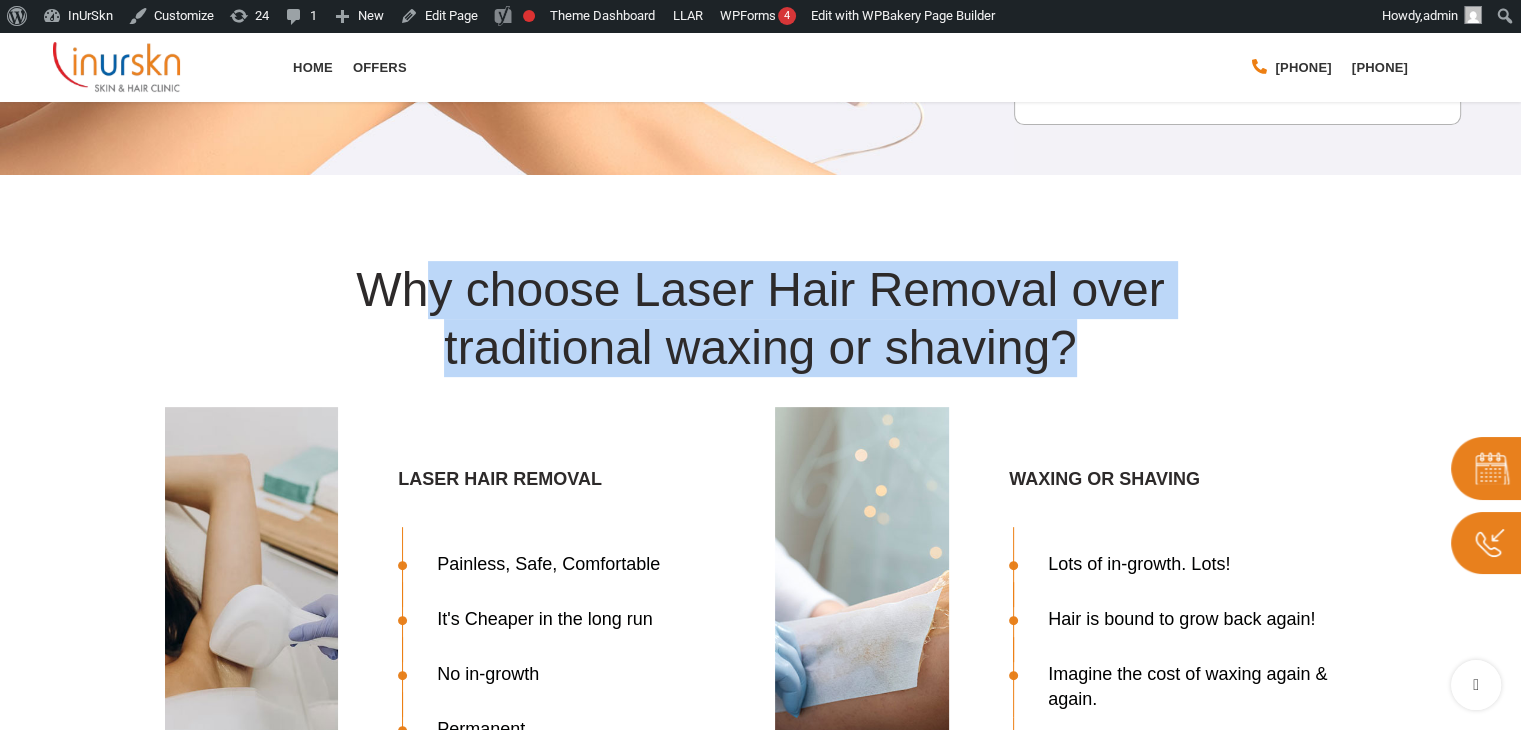 drag, startPoint x: 416, startPoint y: 266, endPoint x: 1264, endPoint y: 369, distance: 854.2324 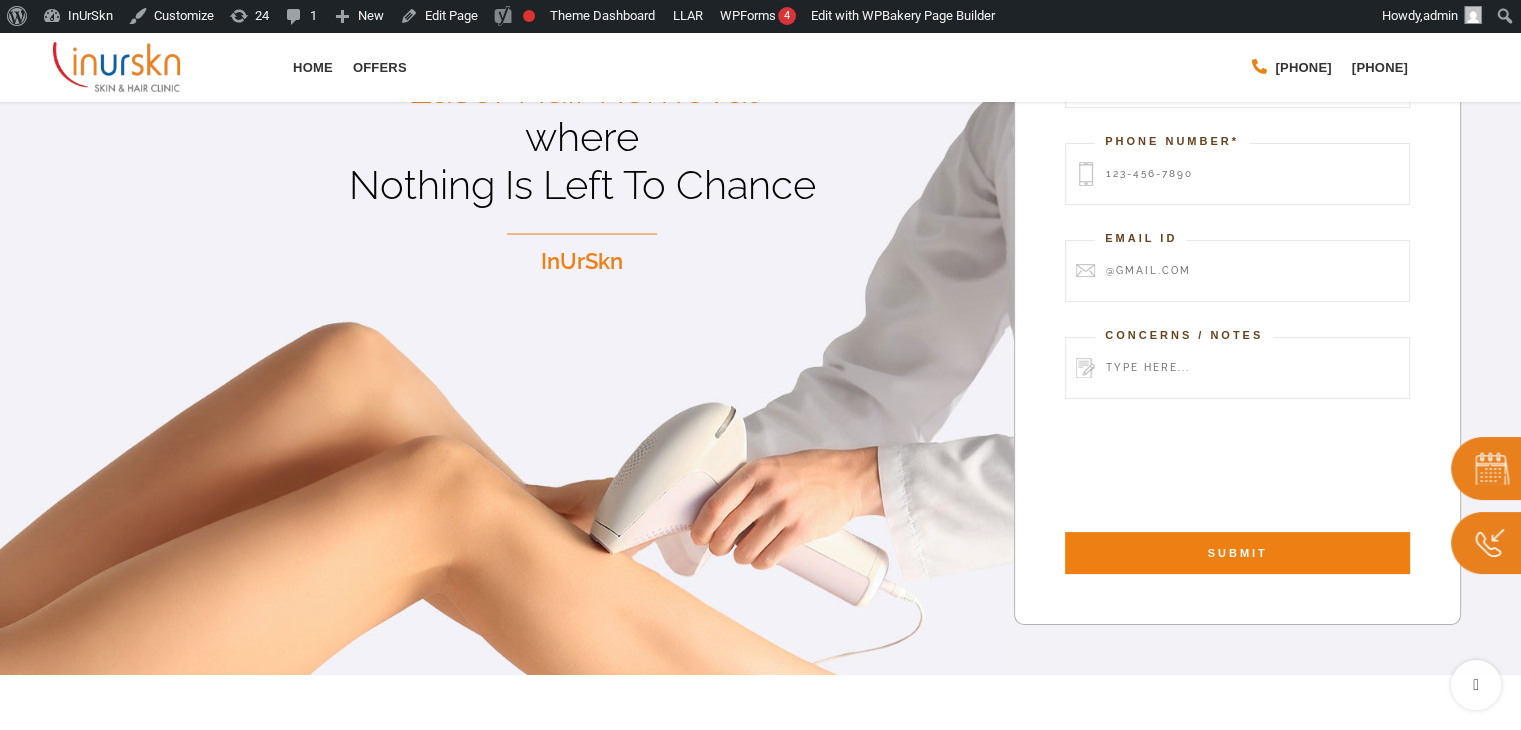 scroll, scrollTop: 100, scrollLeft: 0, axis: vertical 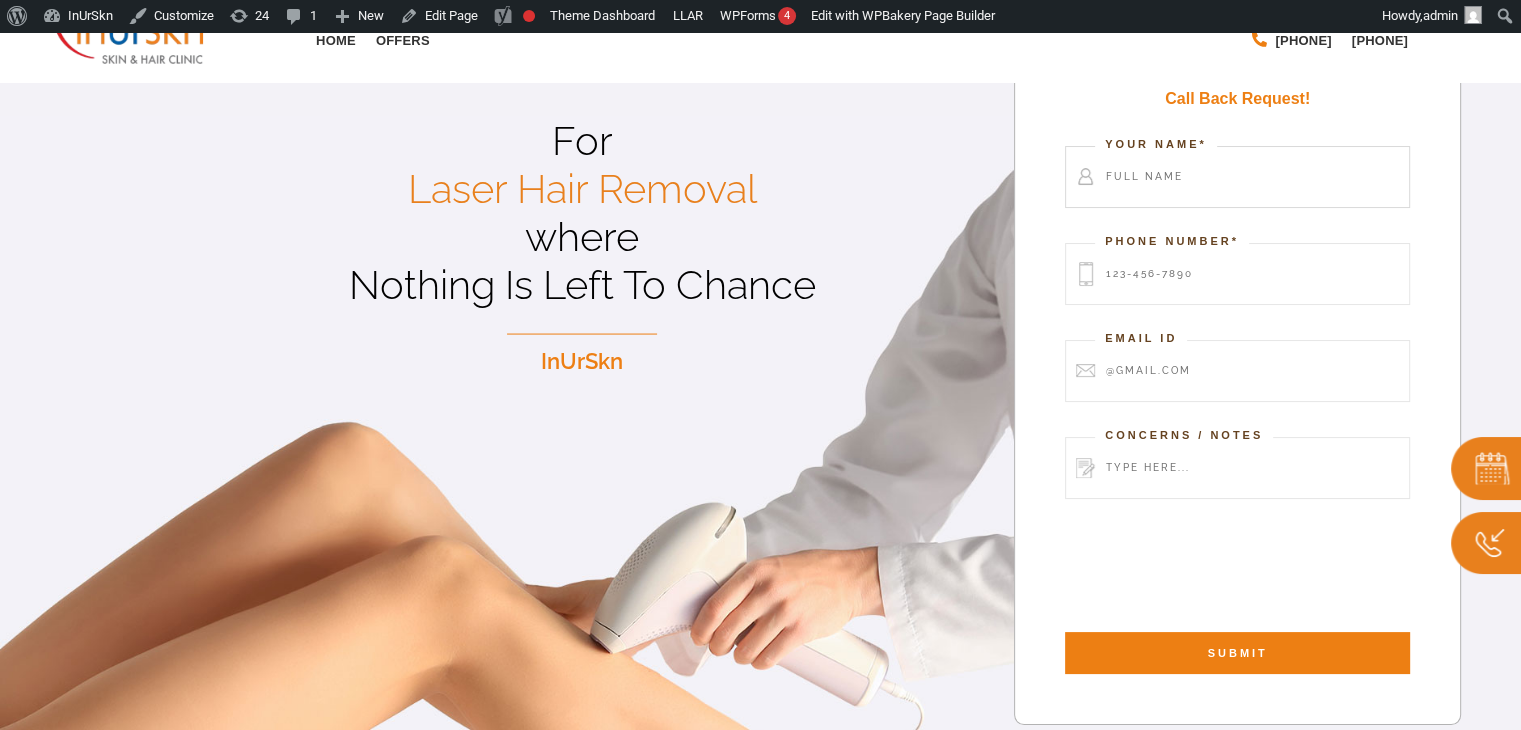 click at bounding box center [1237, 177] 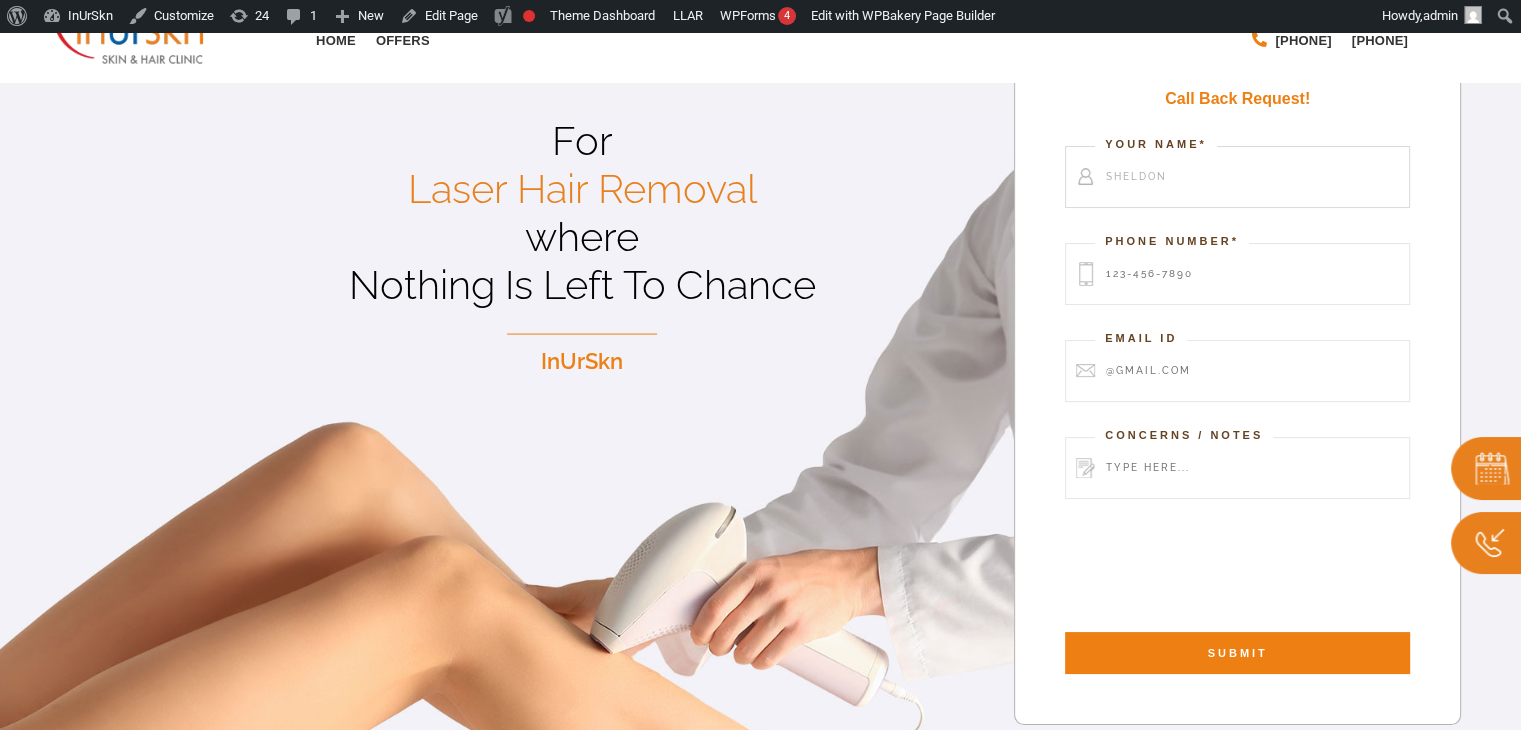 type on "sheldon" 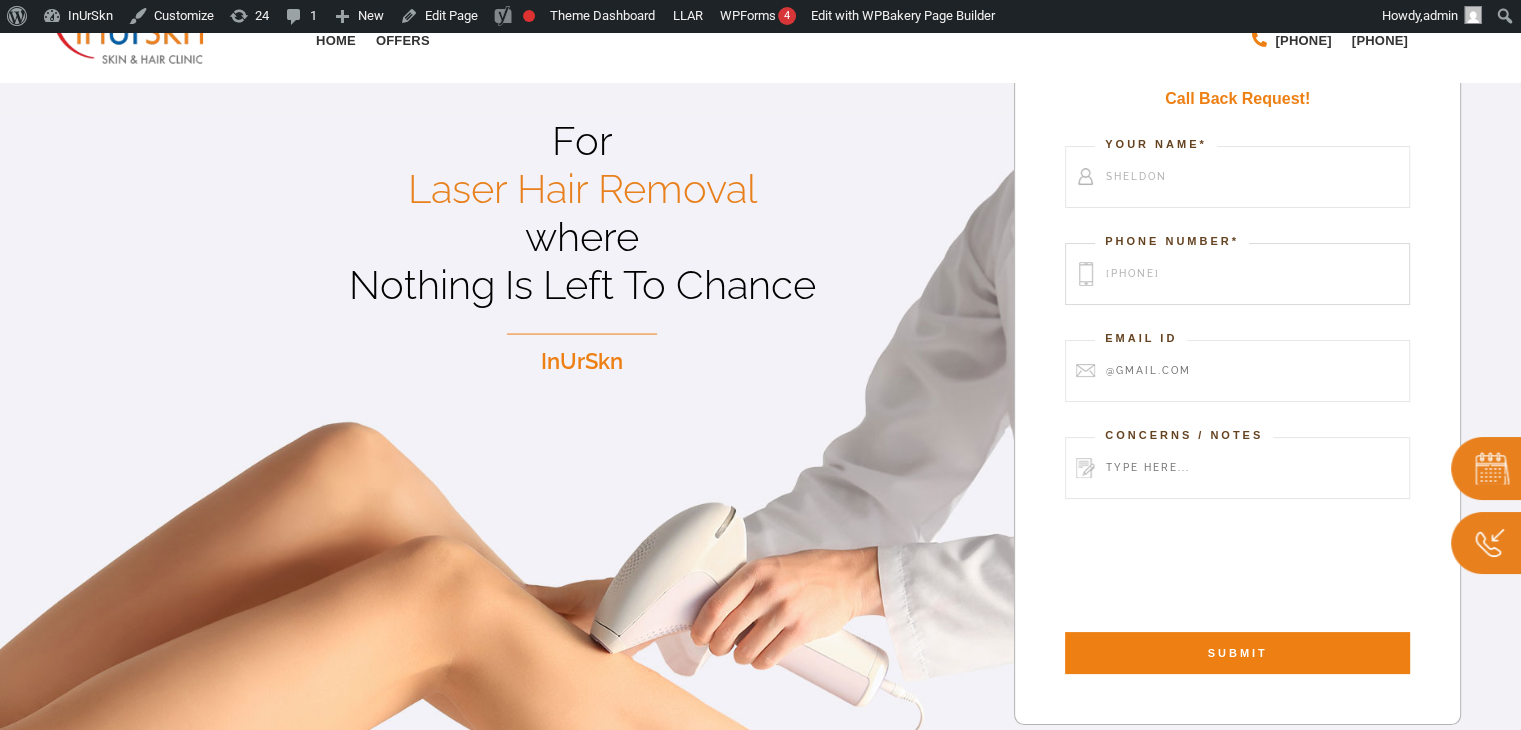 drag, startPoint x: 1121, startPoint y: 273, endPoint x: 1177, endPoint y: 290, distance: 58.5235 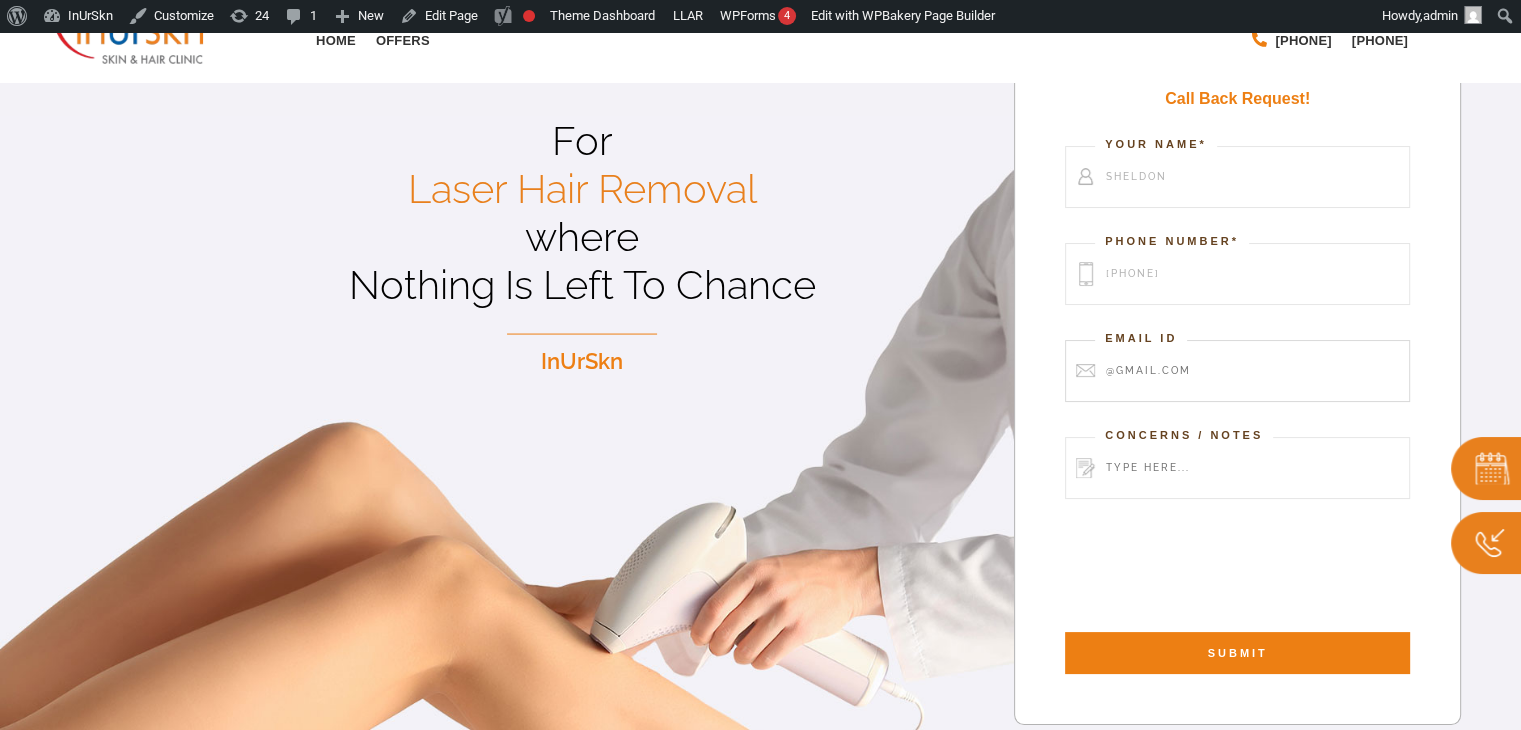 click at bounding box center (1237, 371) 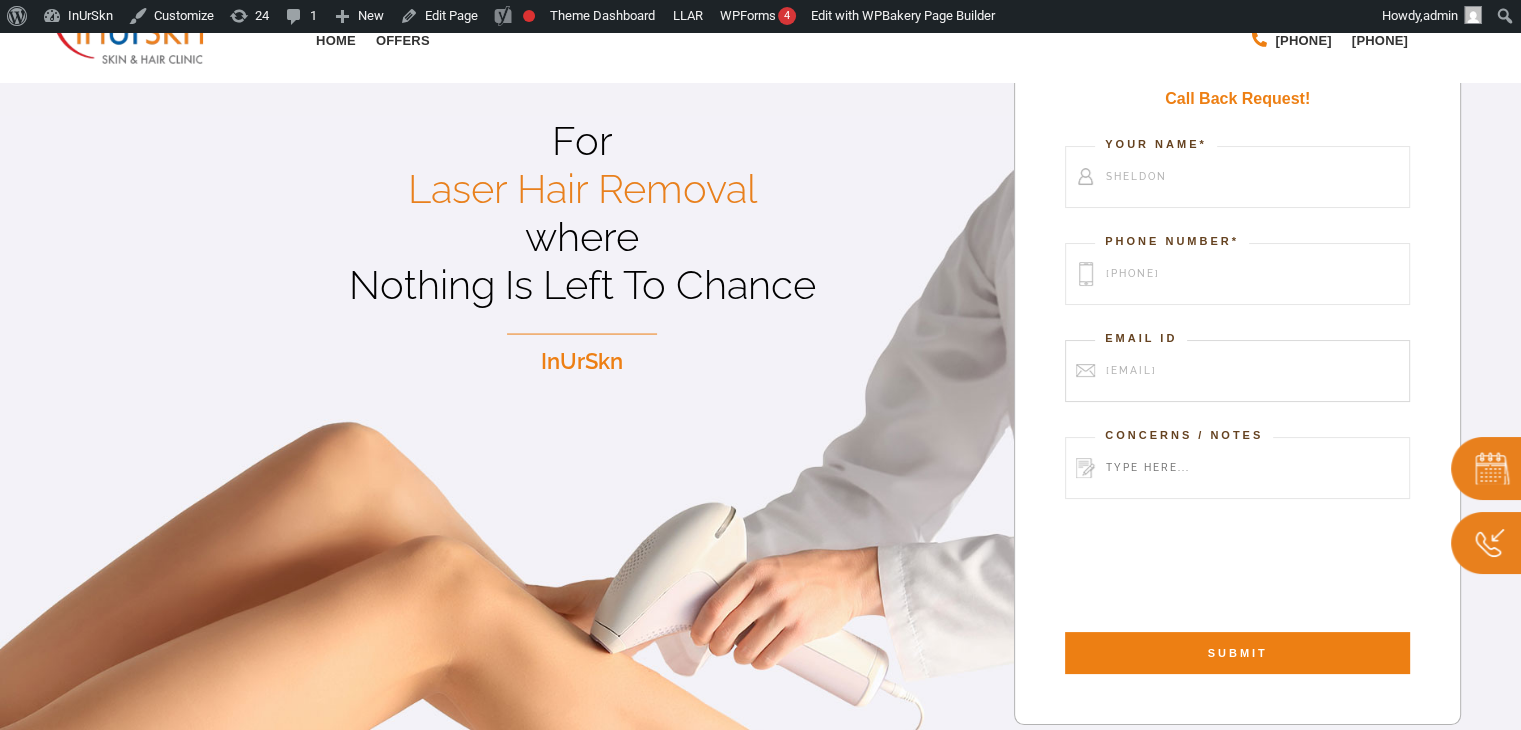 type on "sheldon@ggmail.com" 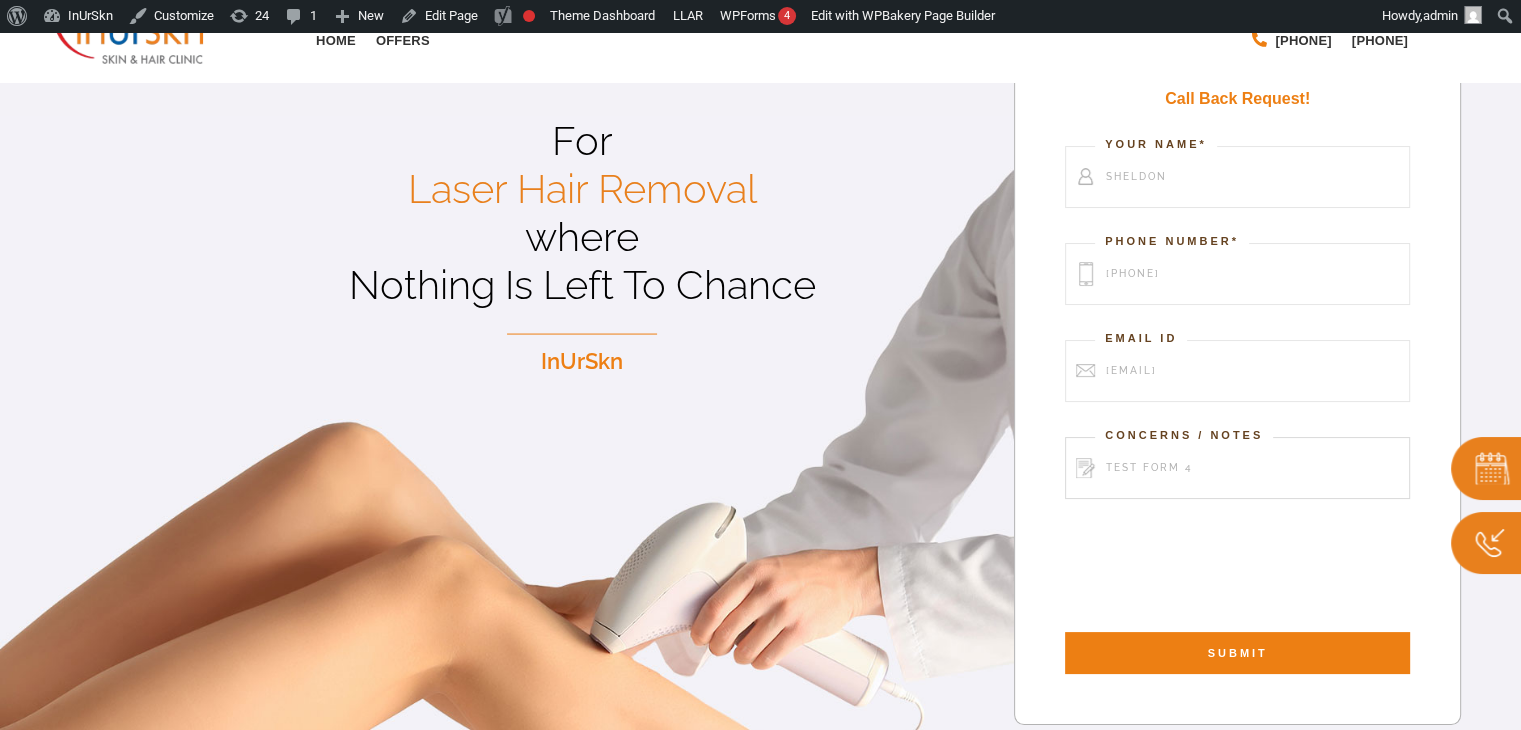 type on "test form 4" 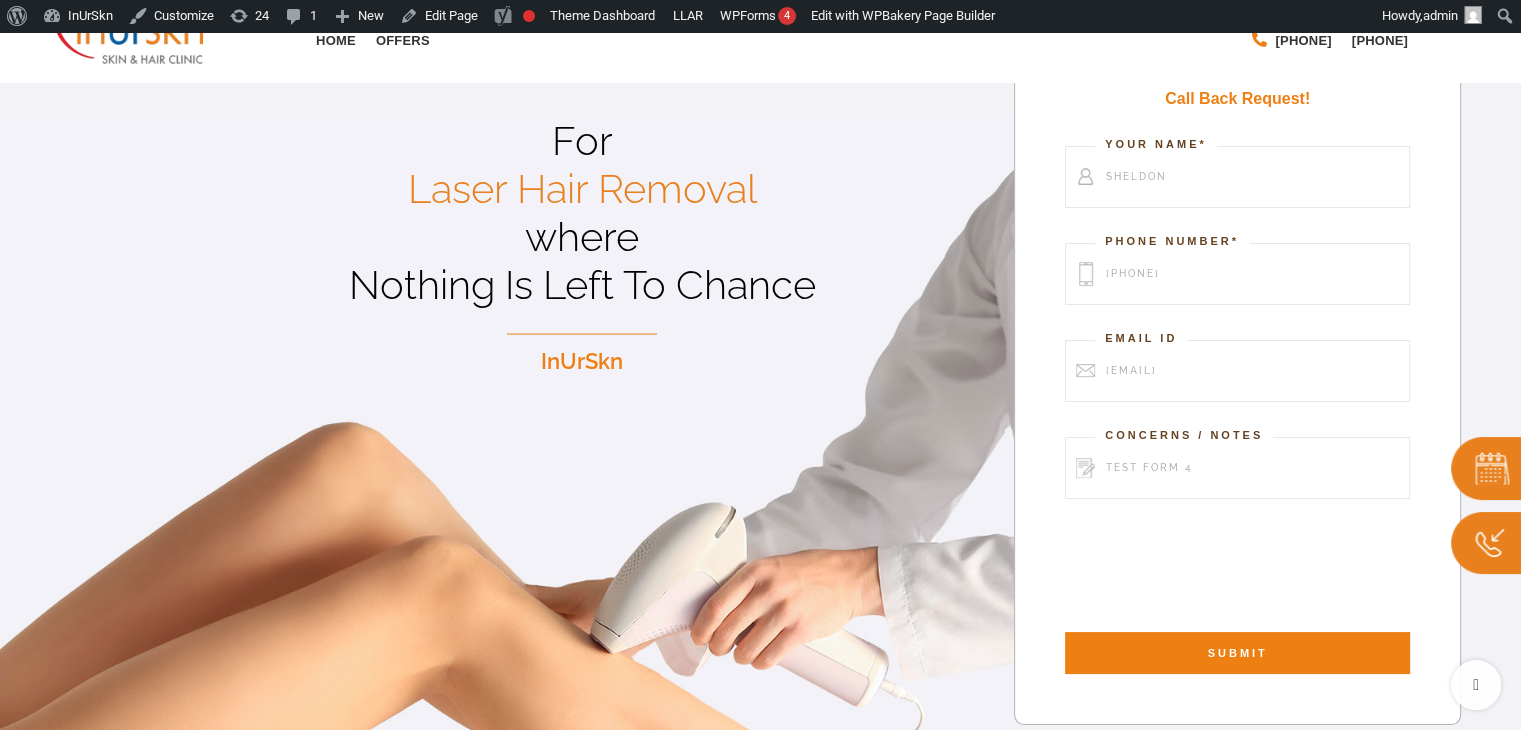 scroll, scrollTop: 200, scrollLeft: 0, axis: vertical 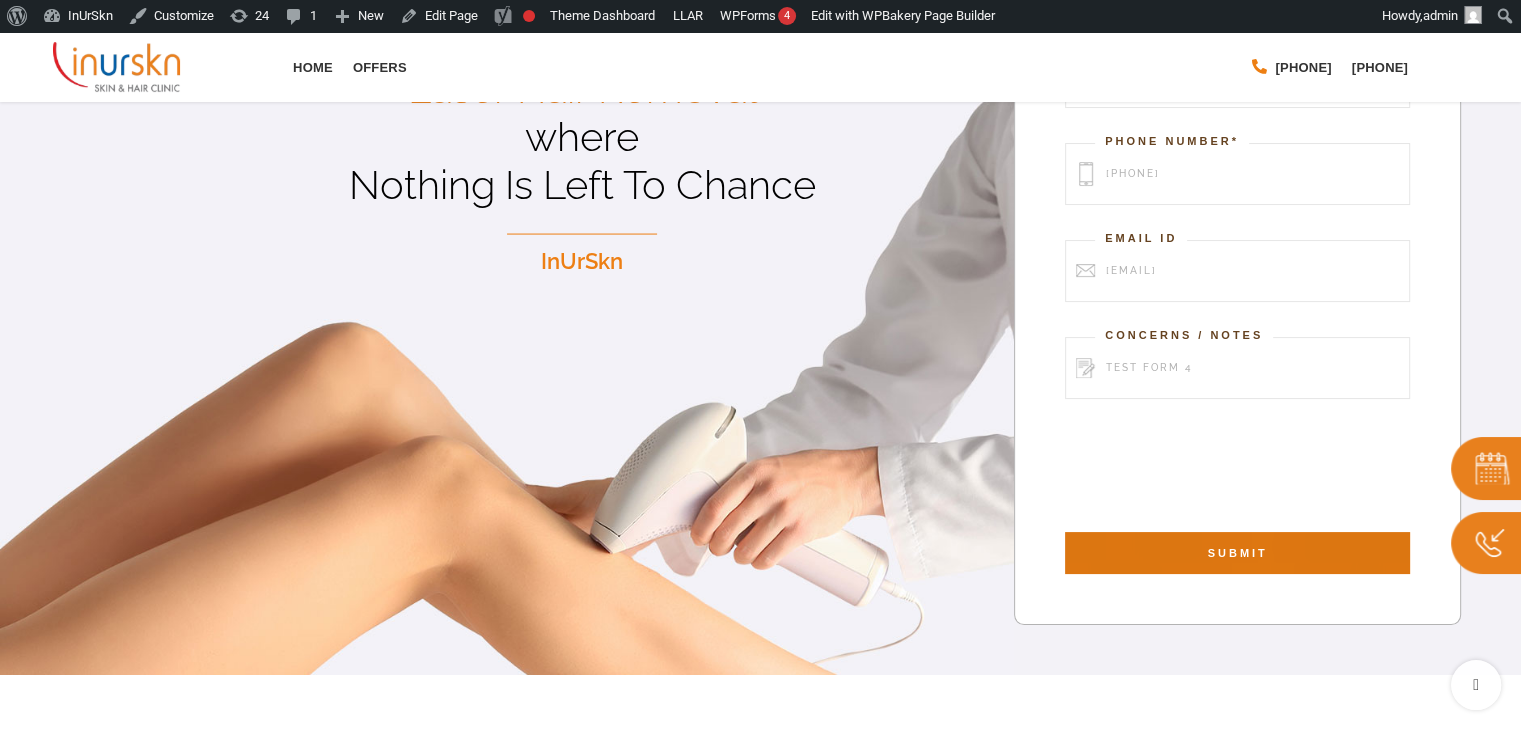 click on "SUBMIT" at bounding box center (1237, 553) 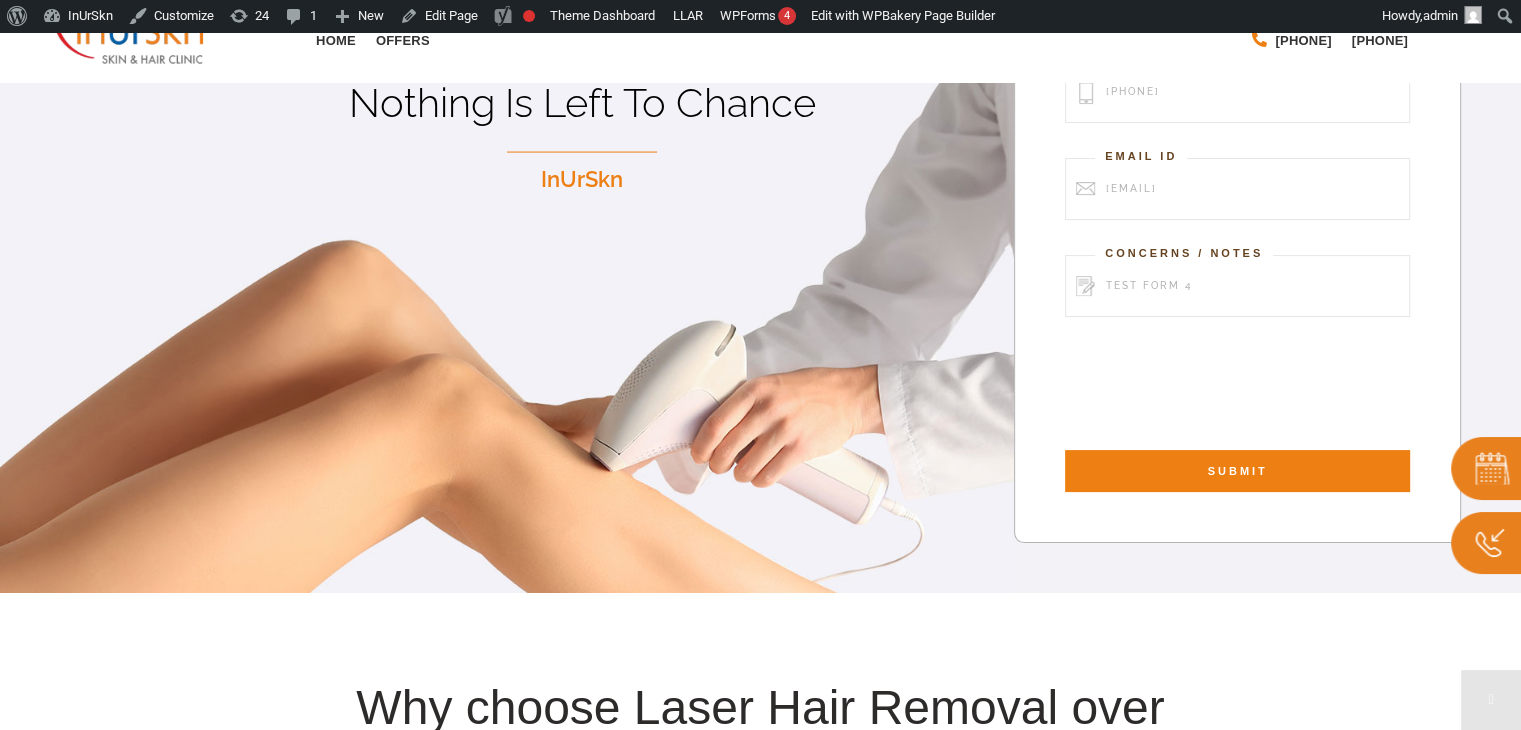 scroll, scrollTop: 300, scrollLeft: 0, axis: vertical 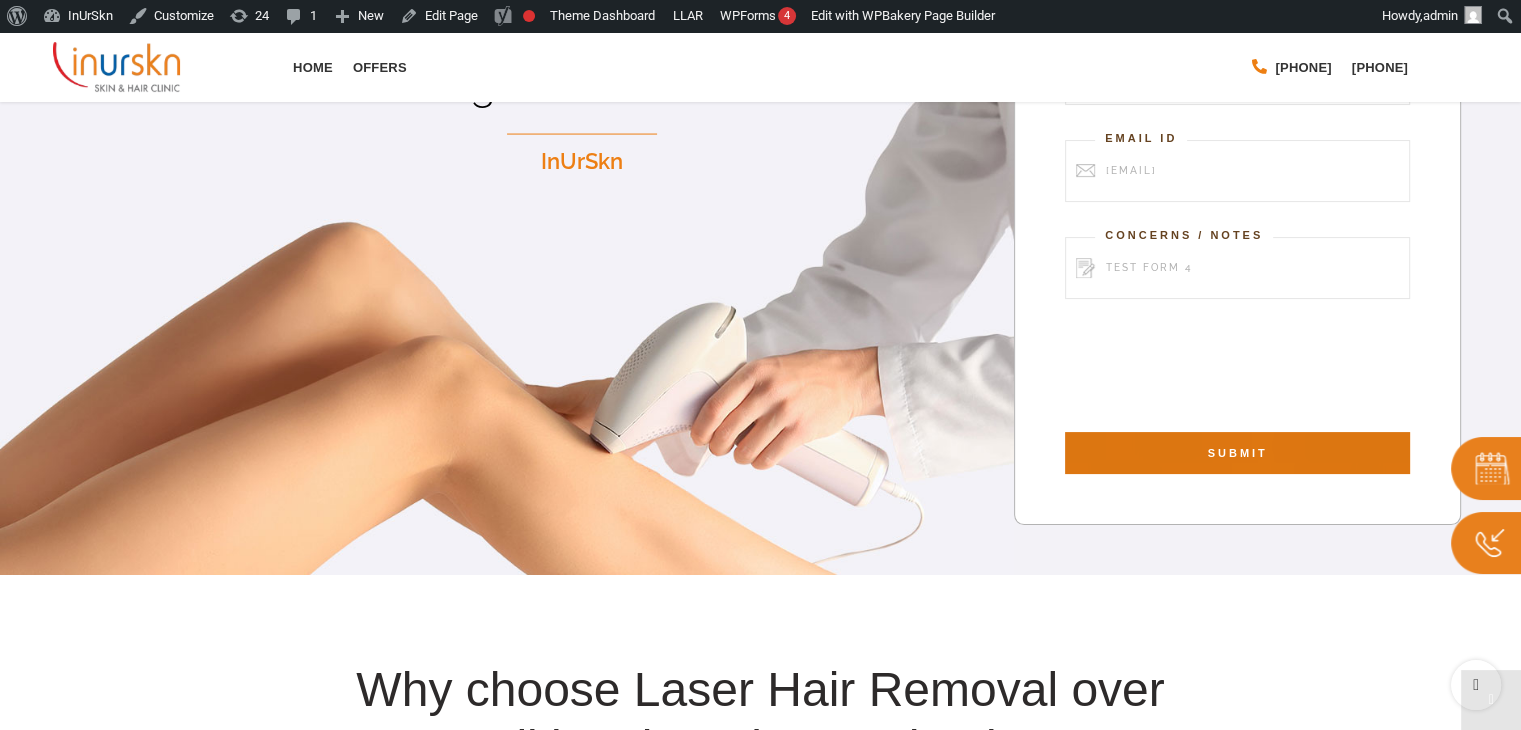 click on "SUBMIT" at bounding box center (1237, 453) 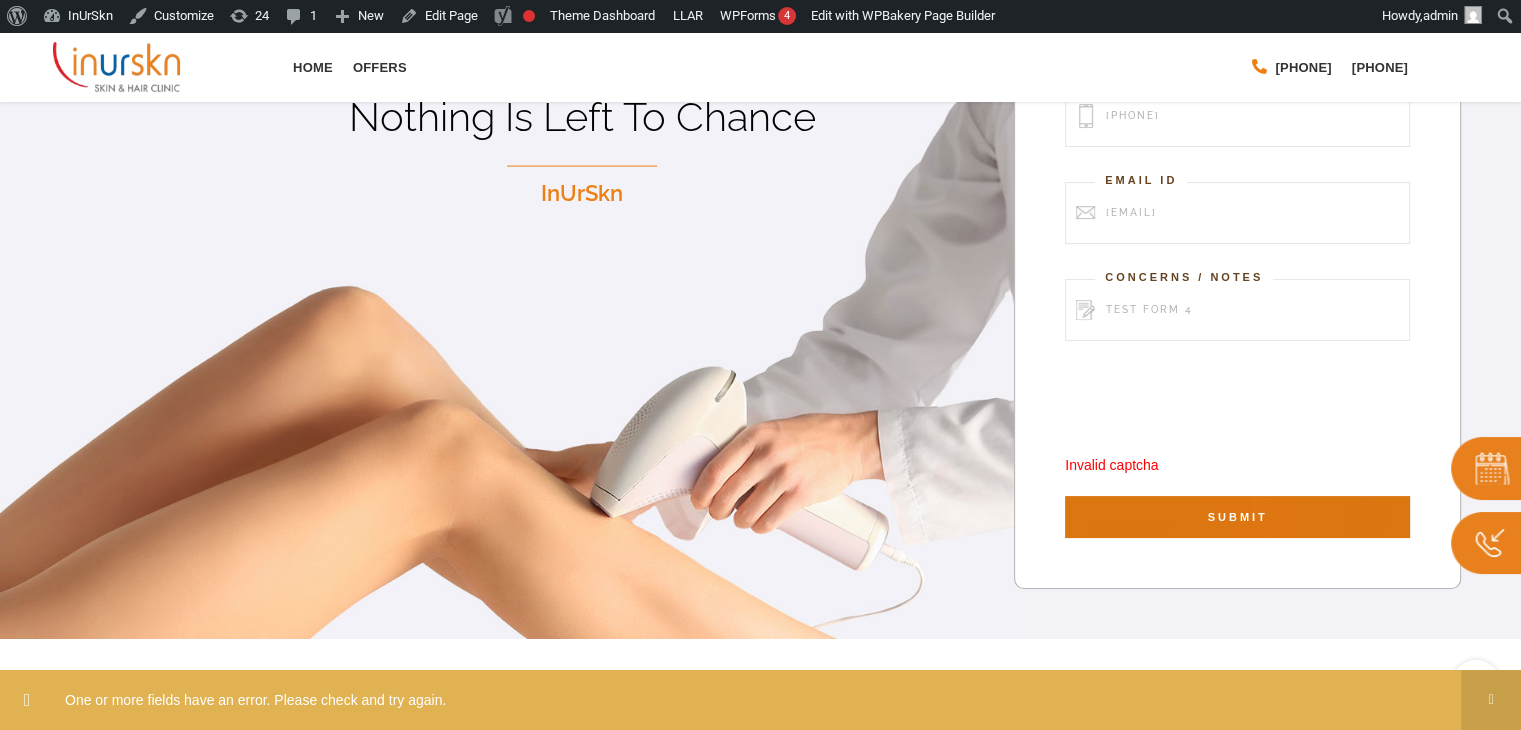 scroll, scrollTop: 362, scrollLeft: 0, axis: vertical 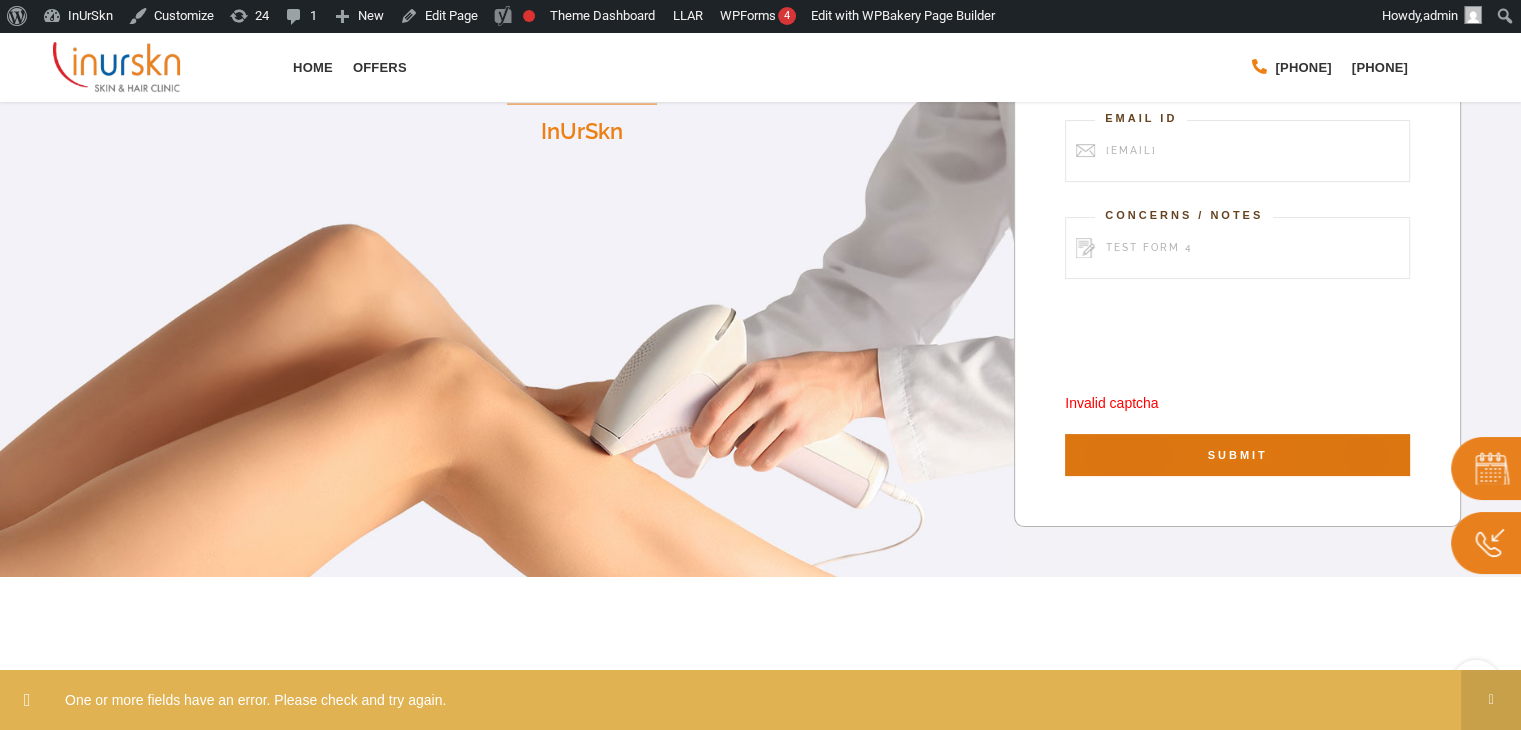 click on "SUBMIT" at bounding box center (1237, 455) 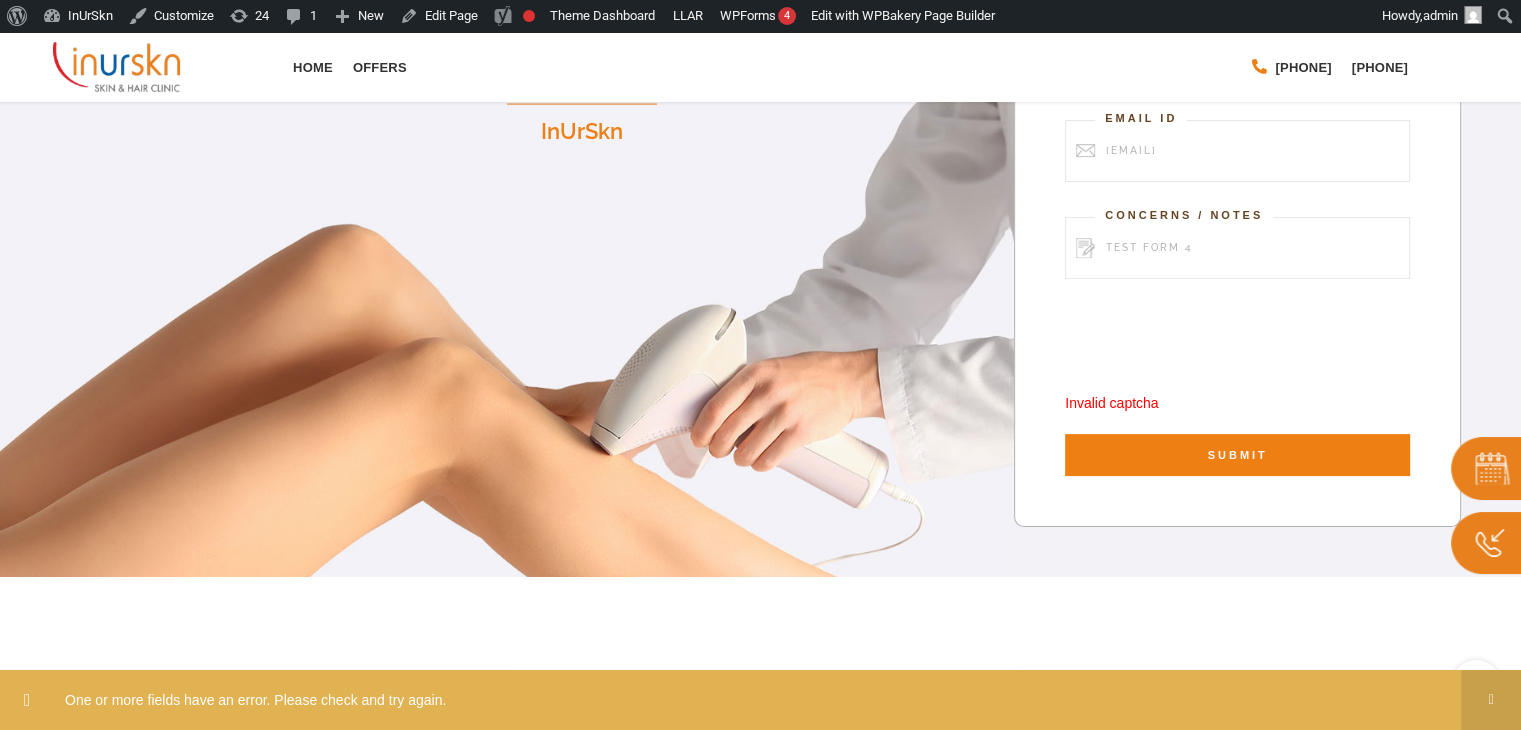 scroll, scrollTop: 300, scrollLeft: 0, axis: vertical 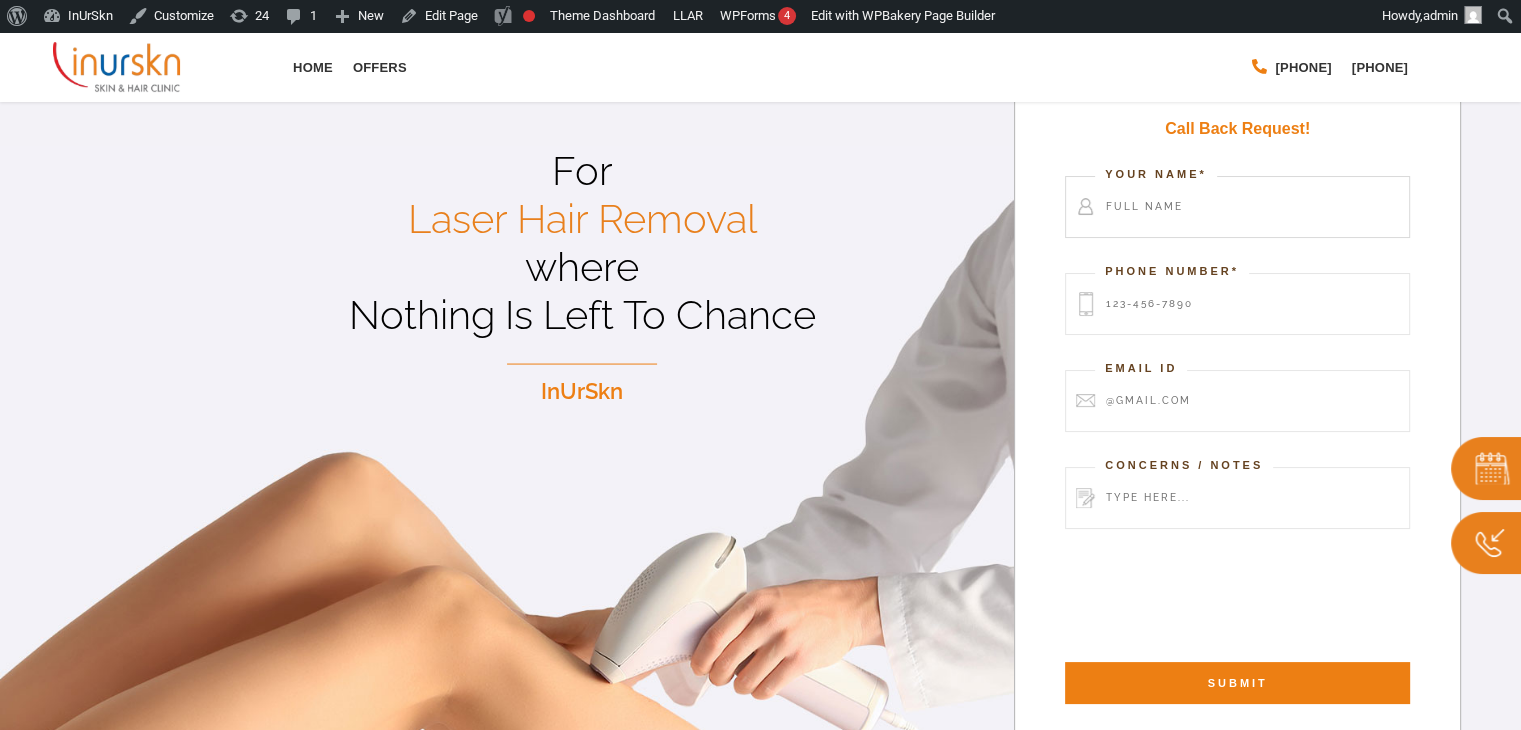 click at bounding box center [1237, 207] 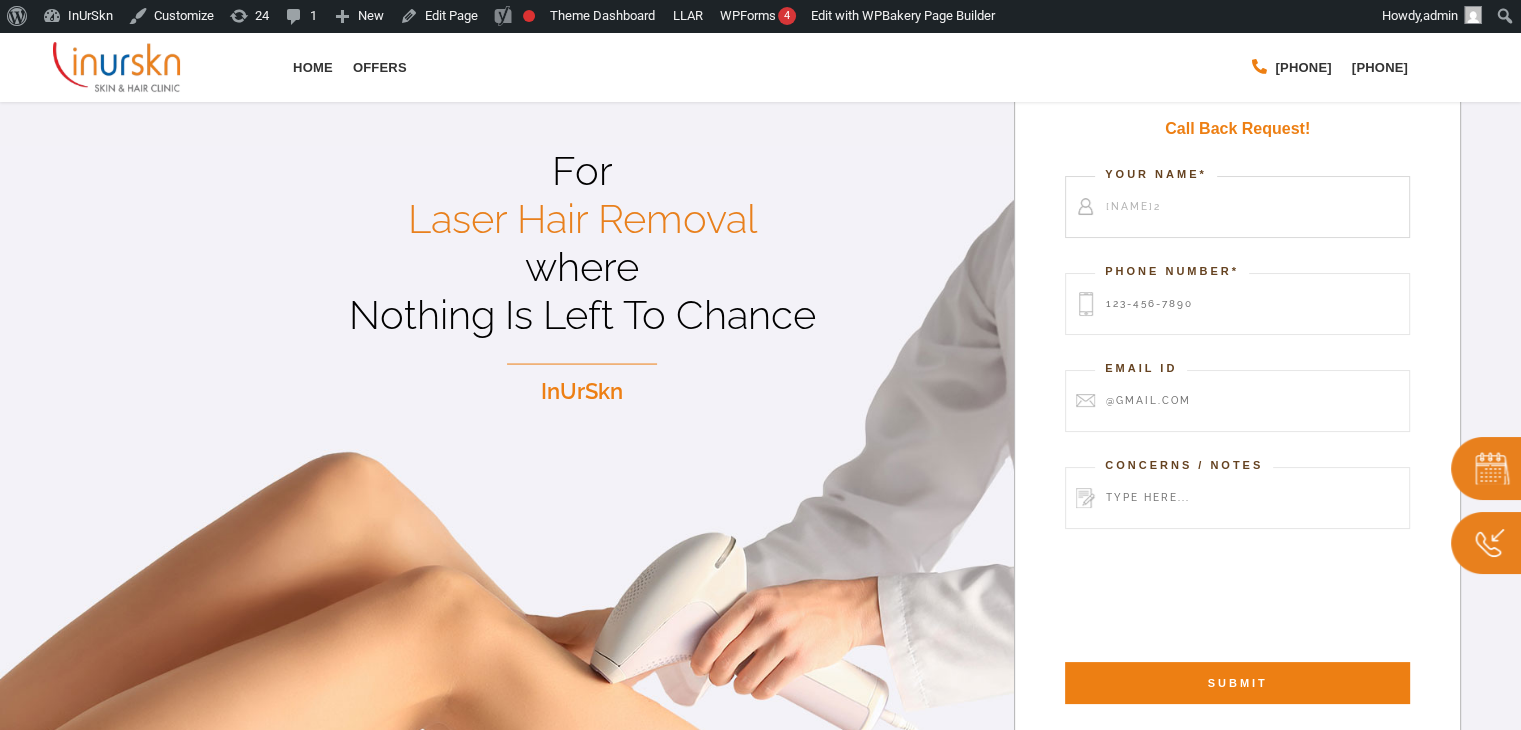 type on "sheldon2" 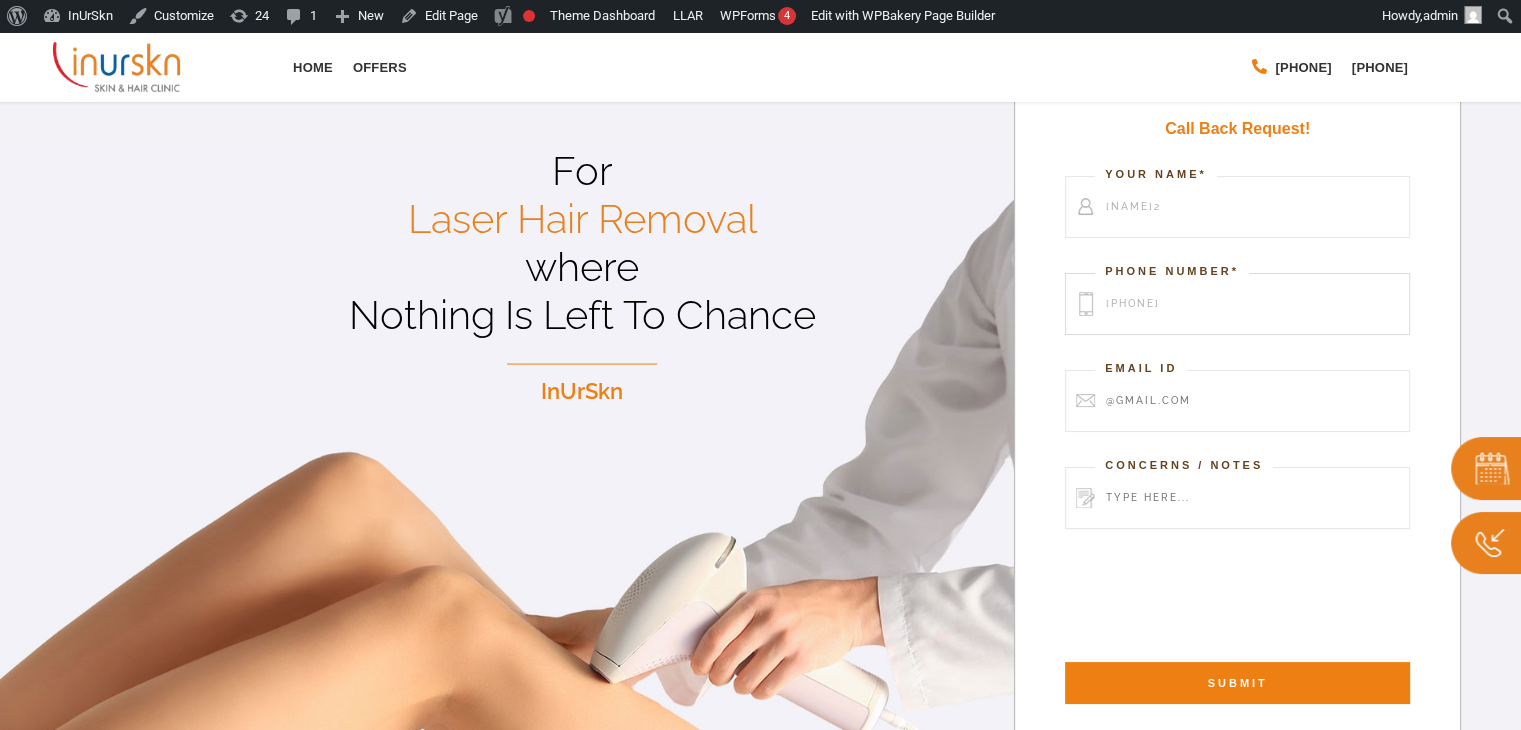 type on "9876543210" 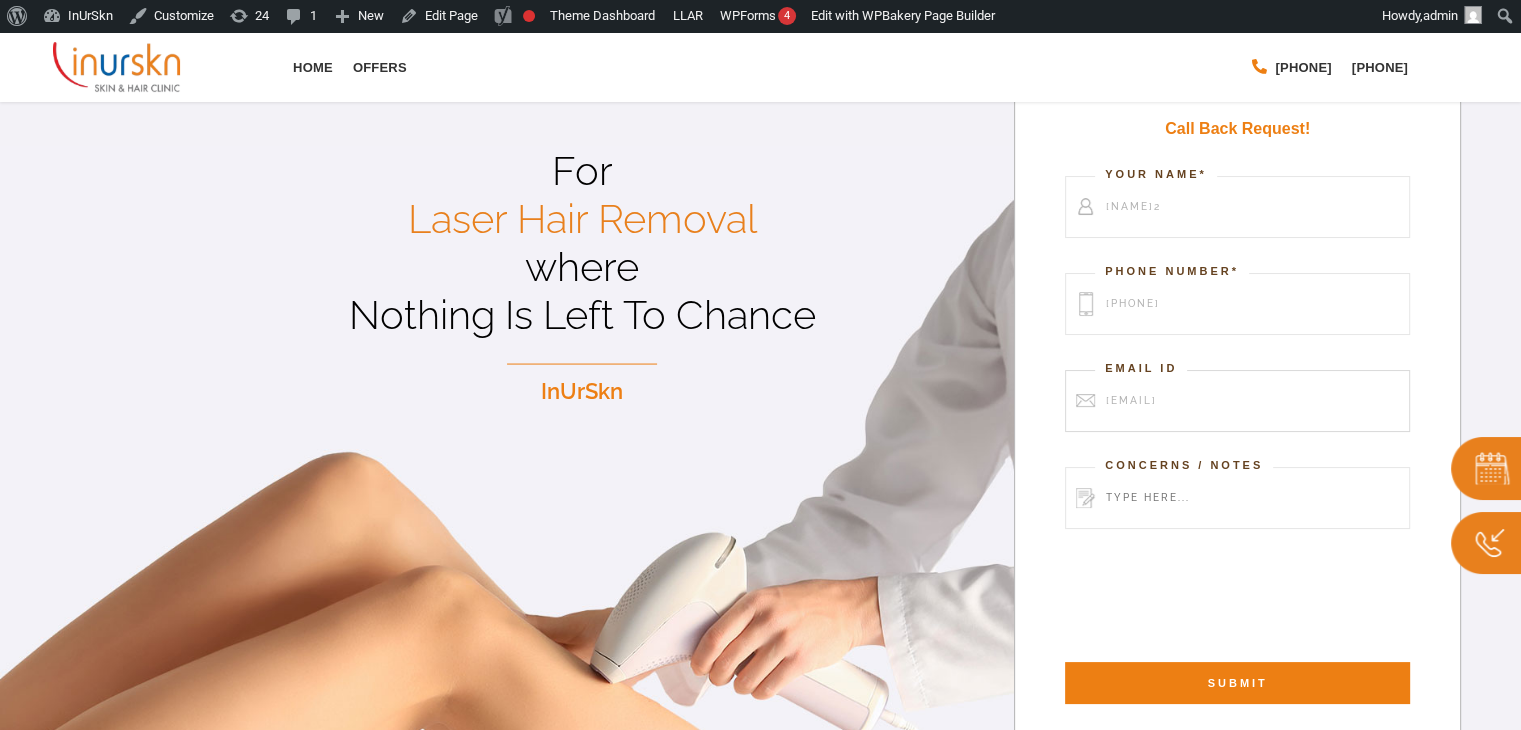 type on "test@testing.com" 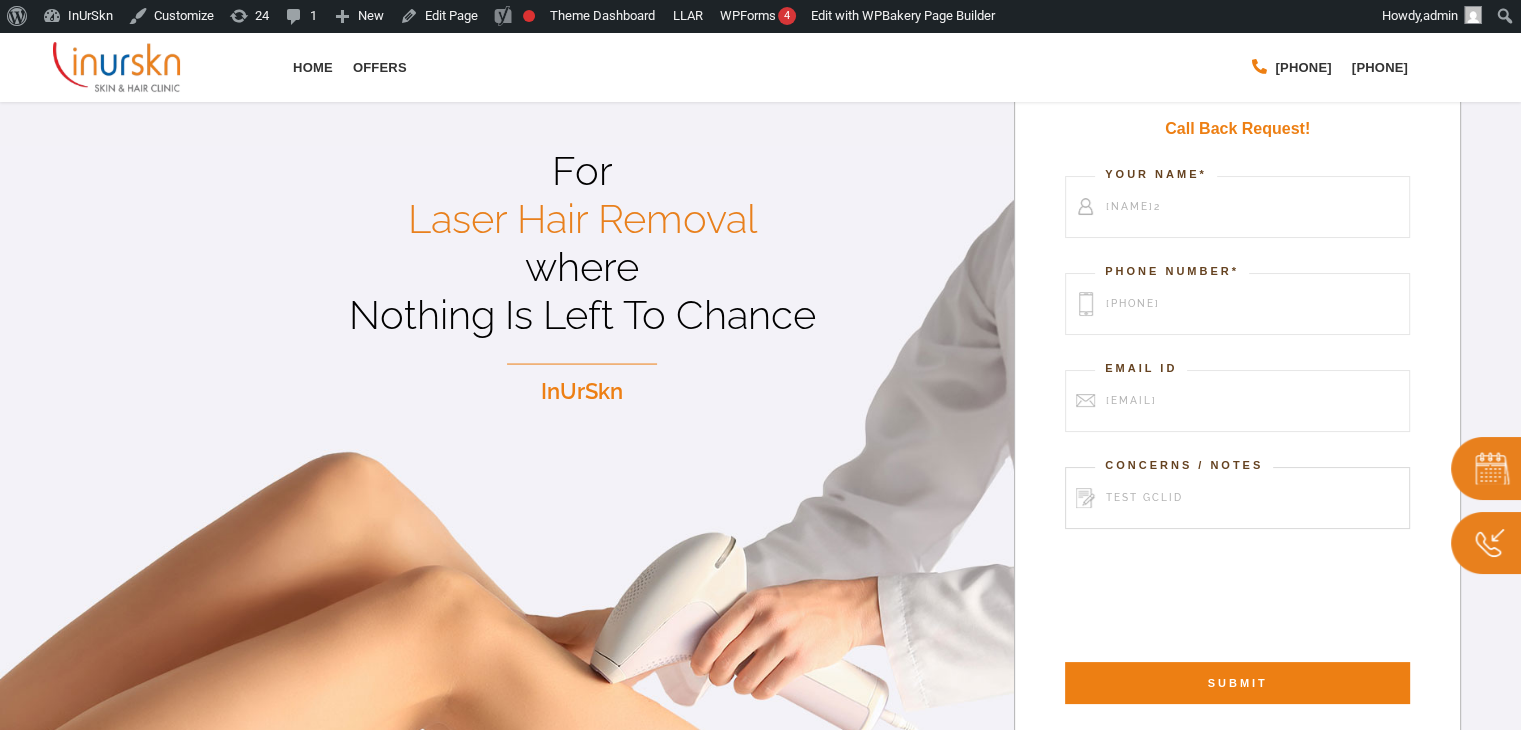 type on "test gclid" 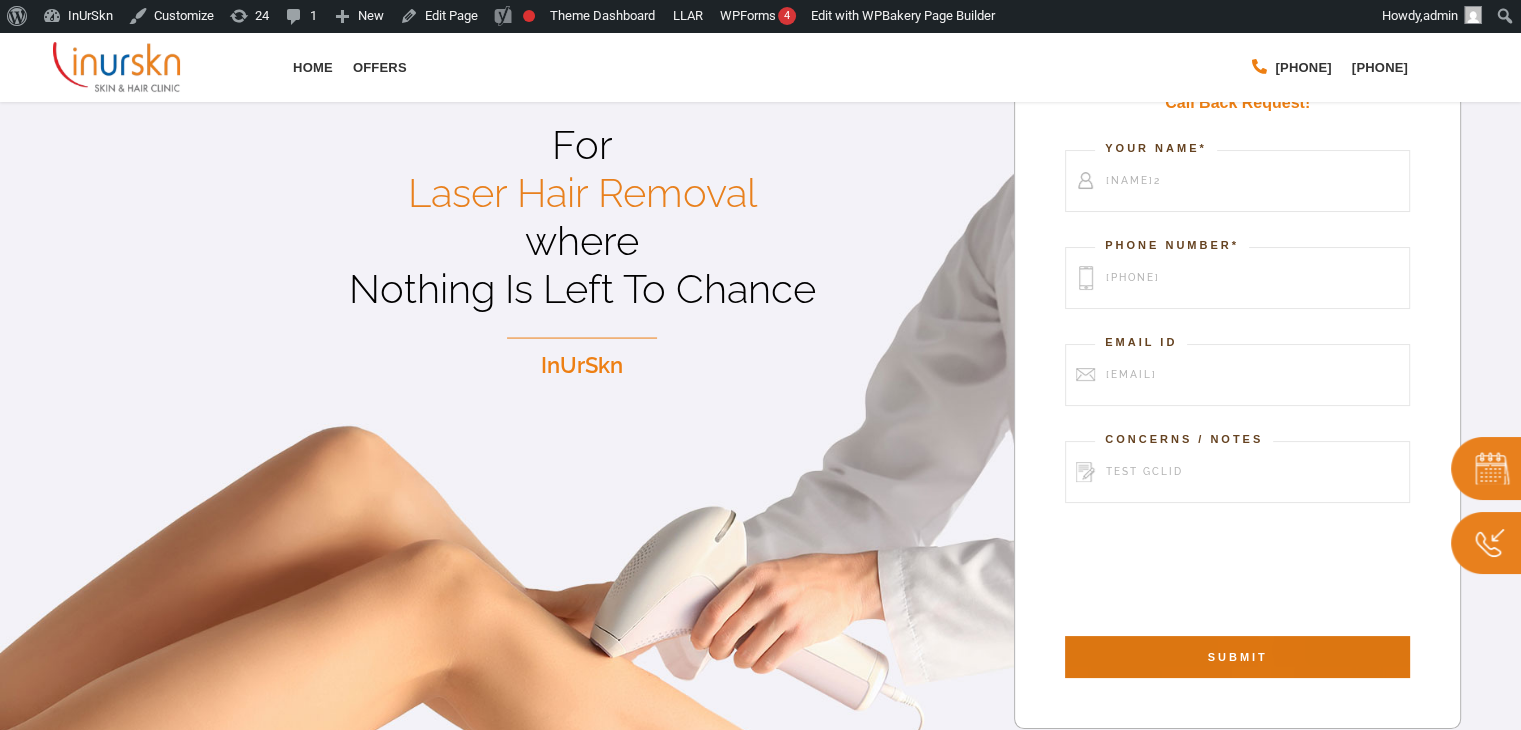 scroll, scrollTop: 270, scrollLeft: 0, axis: vertical 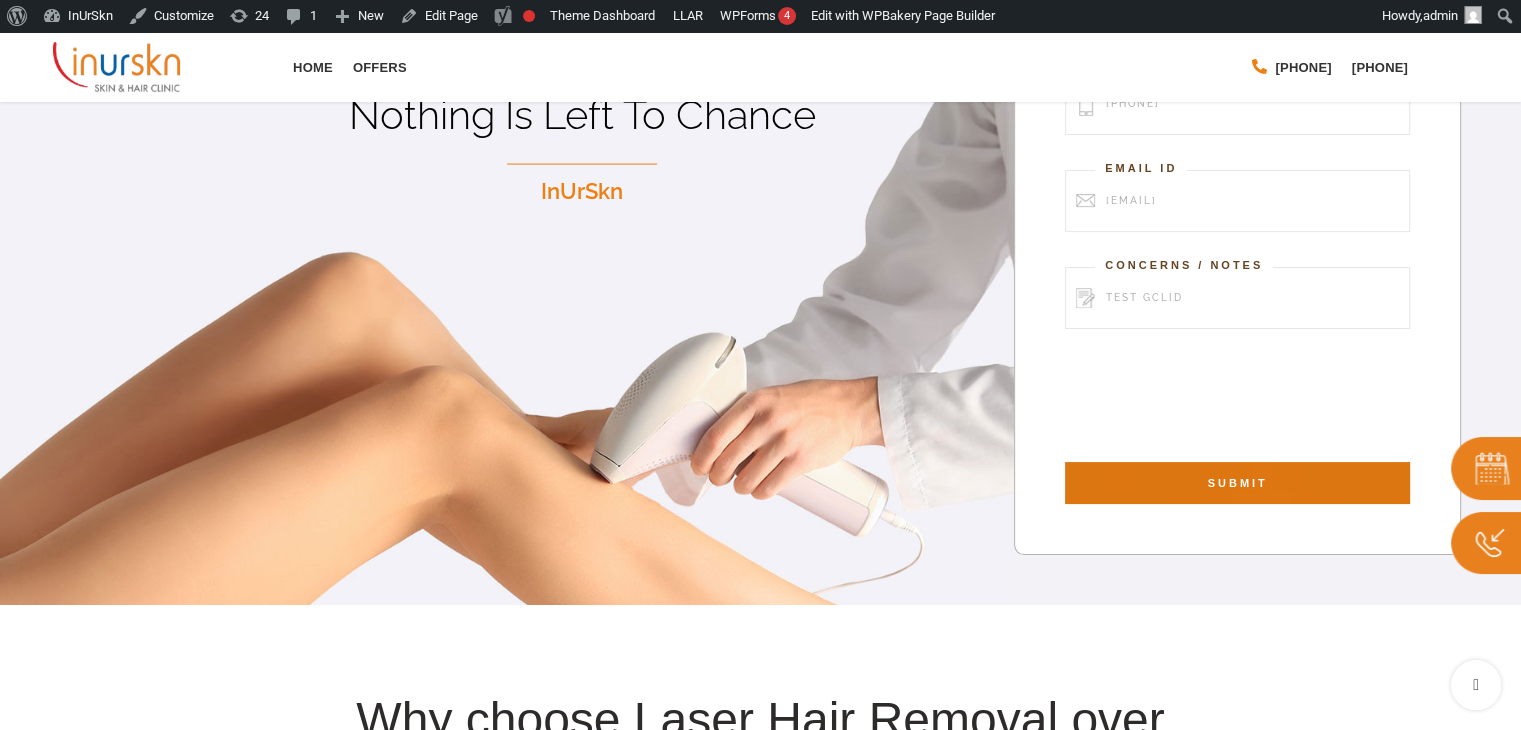 click on "SUBMIT" at bounding box center (1237, 483) 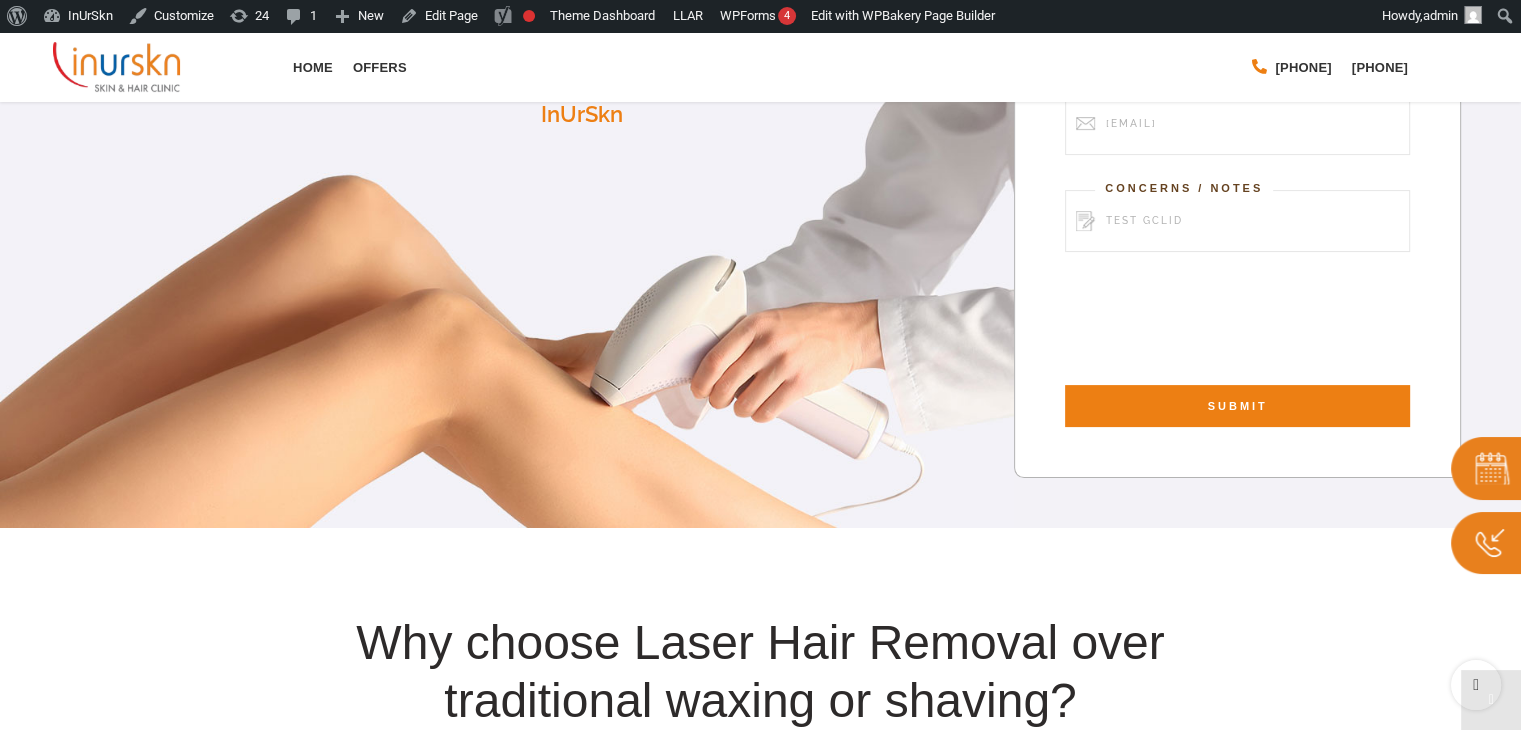 scroll, scrollTop: 170, scrollLeft: 0, axis: vertical 